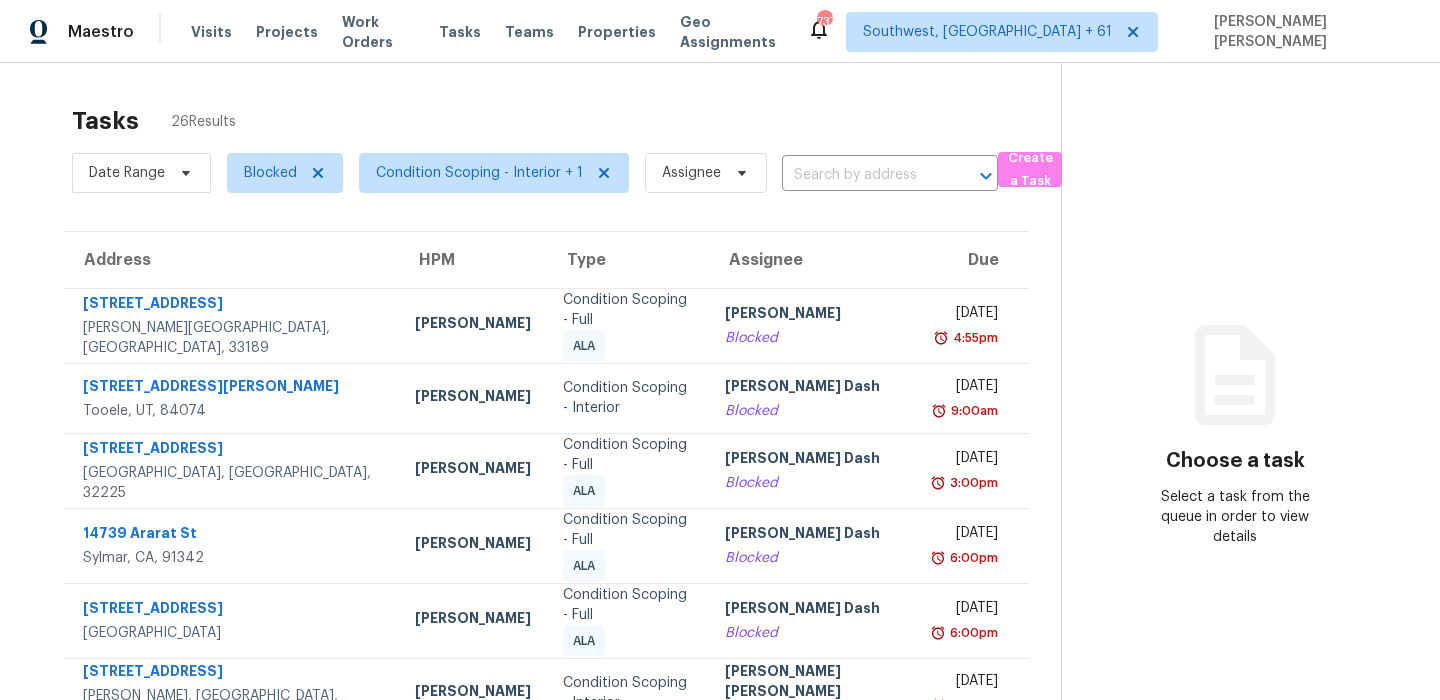 scroll, scrollTop: 0, scrollLeft: 0, axis: both 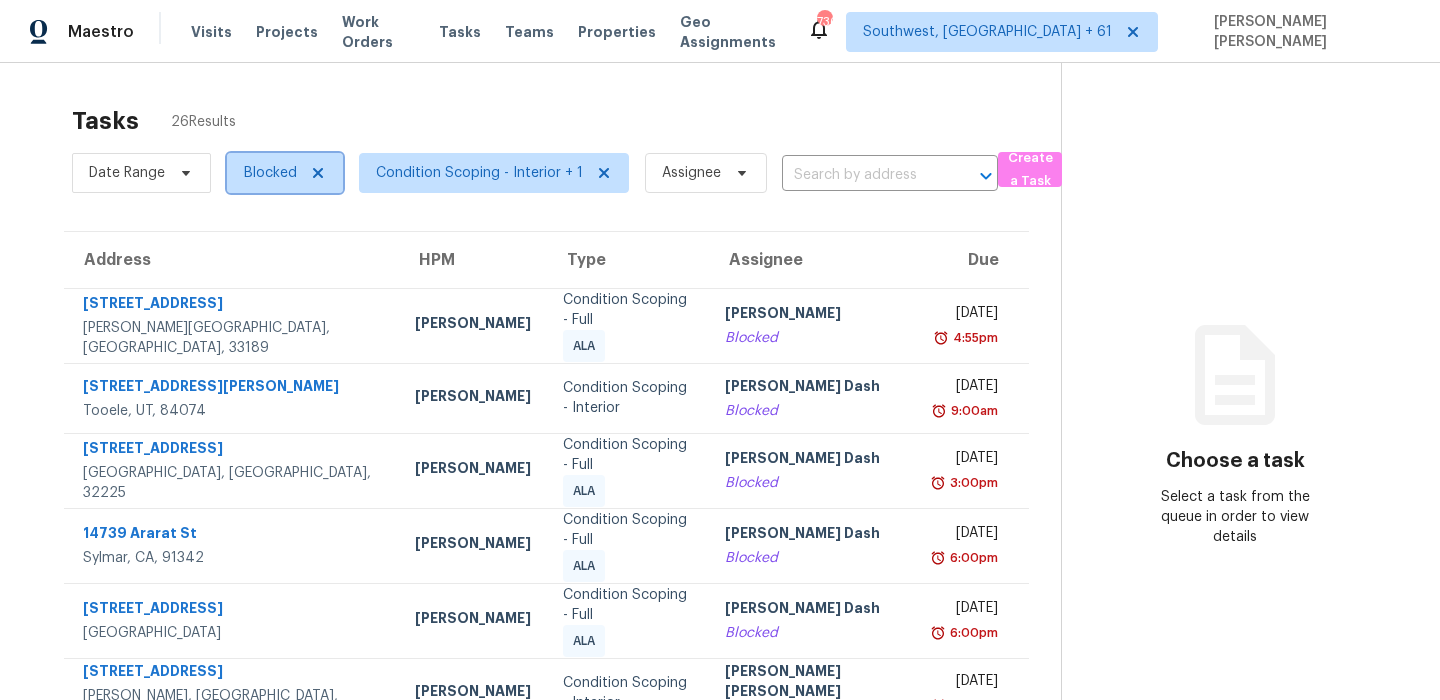 click on "Blocked" at bounding box center [270, 173] 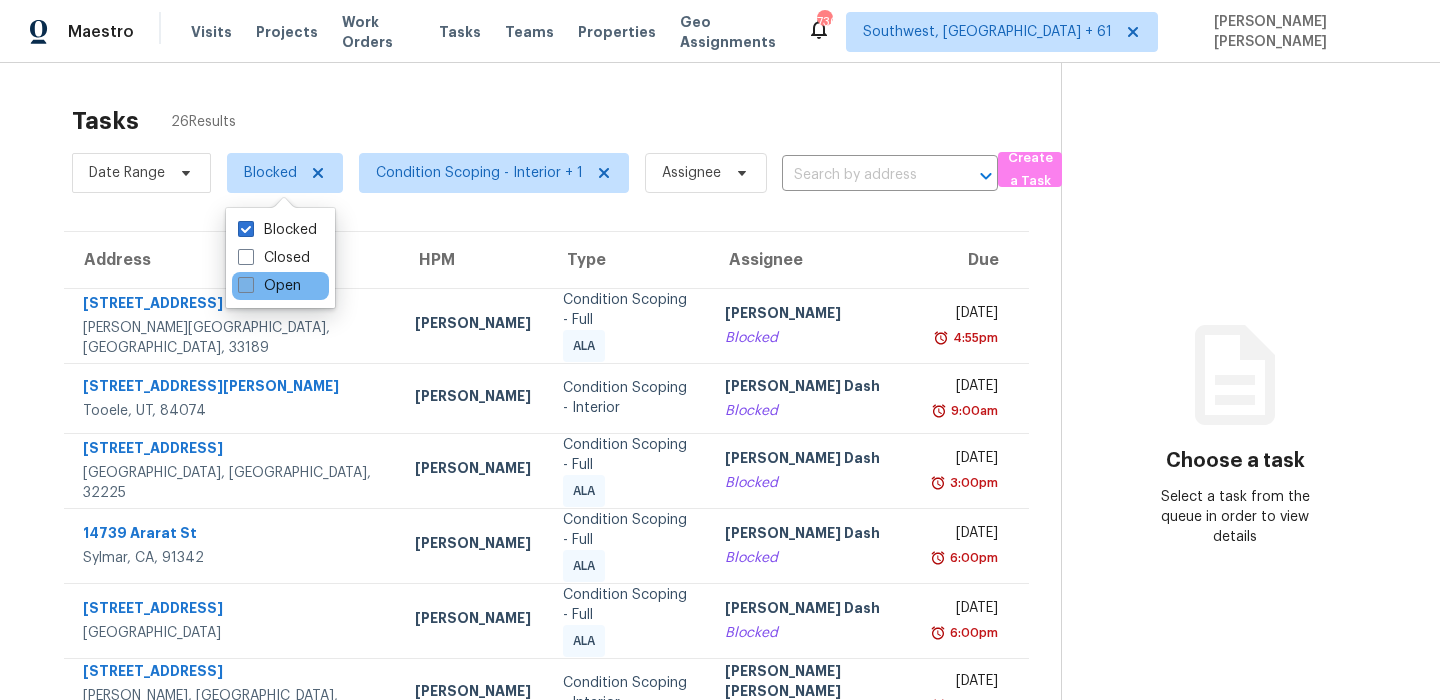 click on "Open" at bounding box center (269, 286) 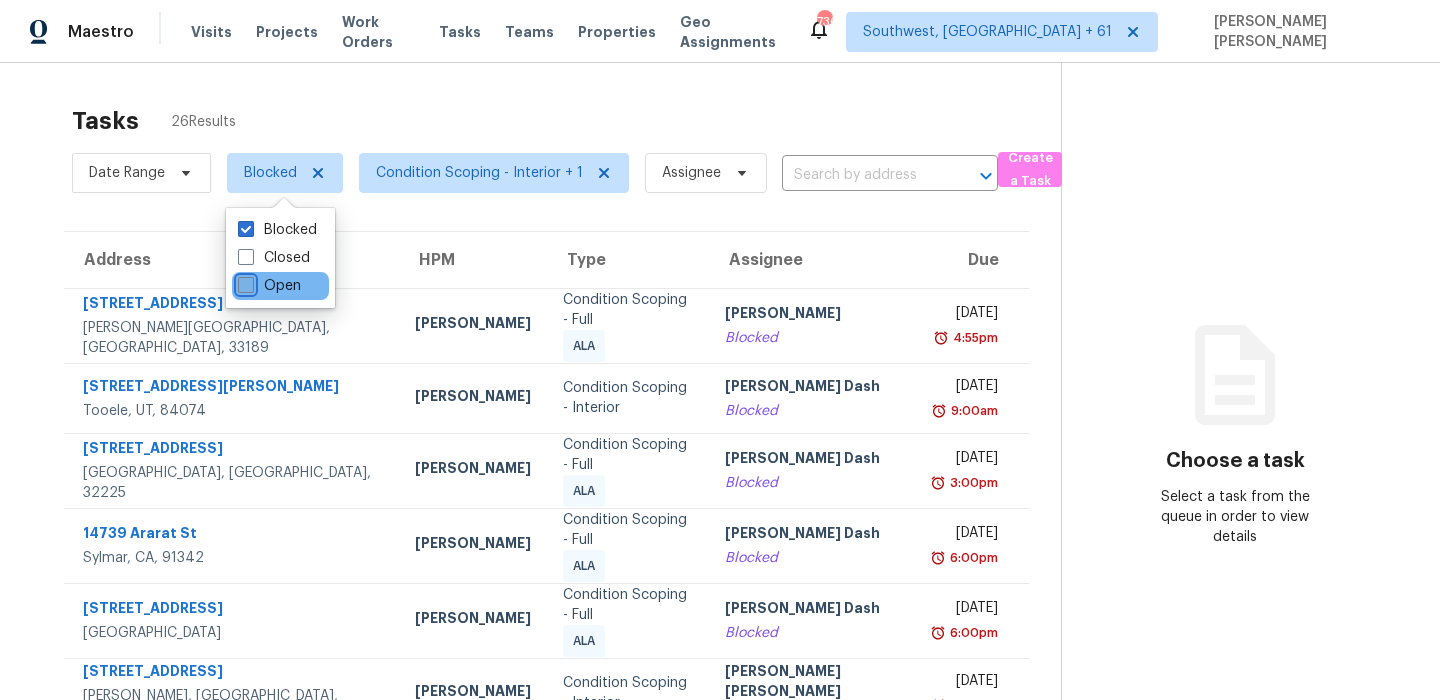 click on "Open" at bounding box center (244, 282) 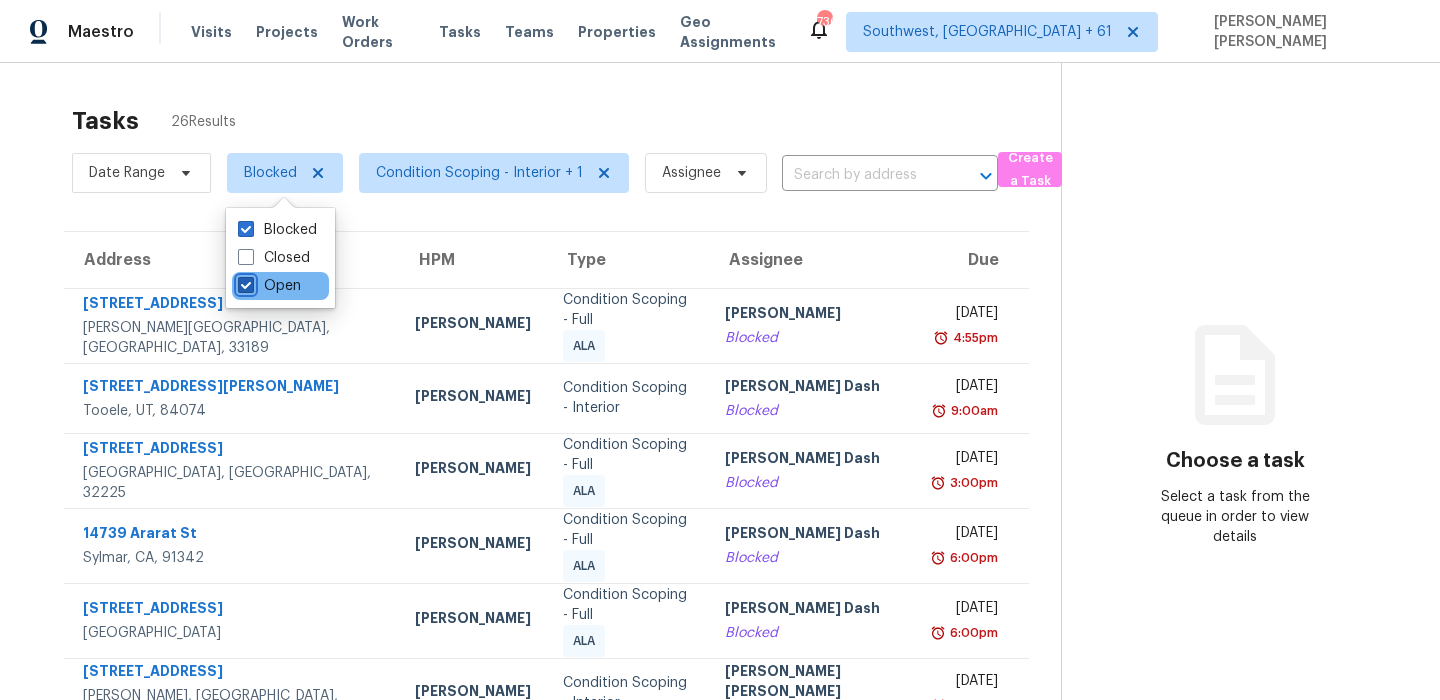checkbox on "true" 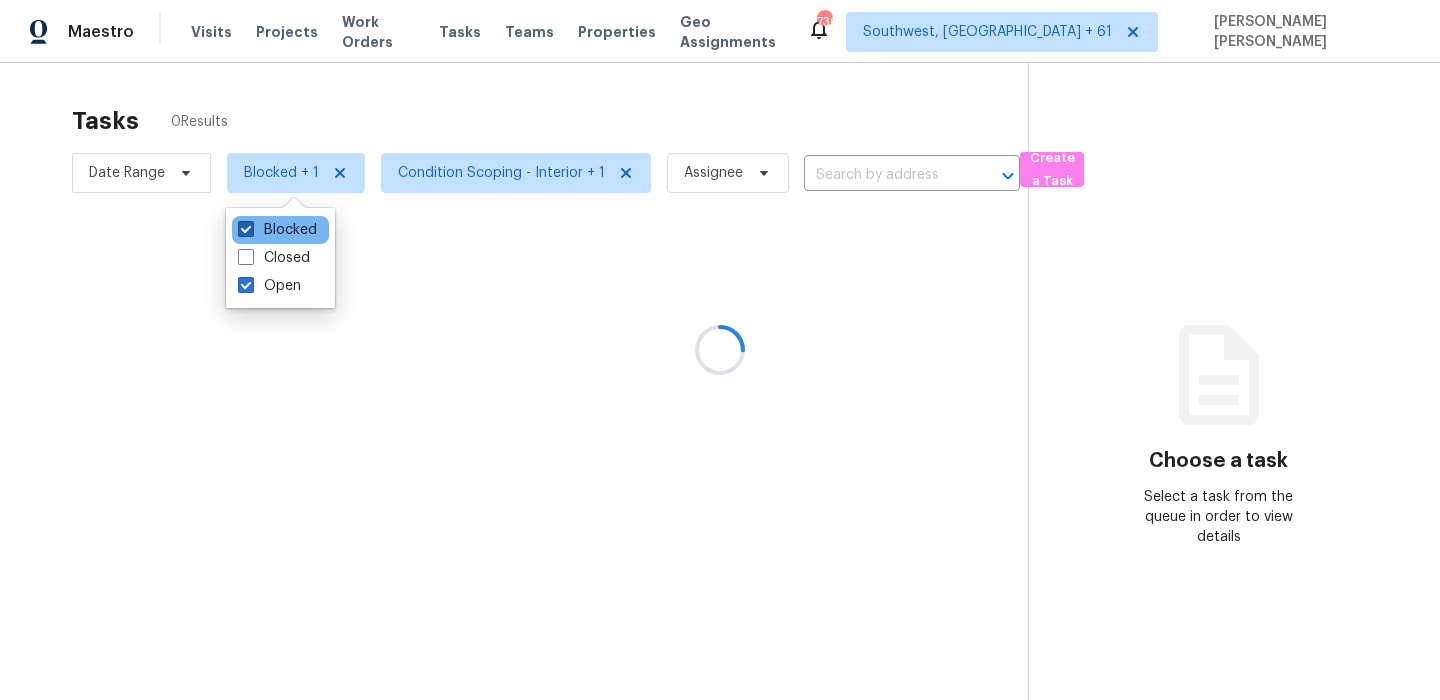 click on "Blocked" at bounding box center (277, 230) 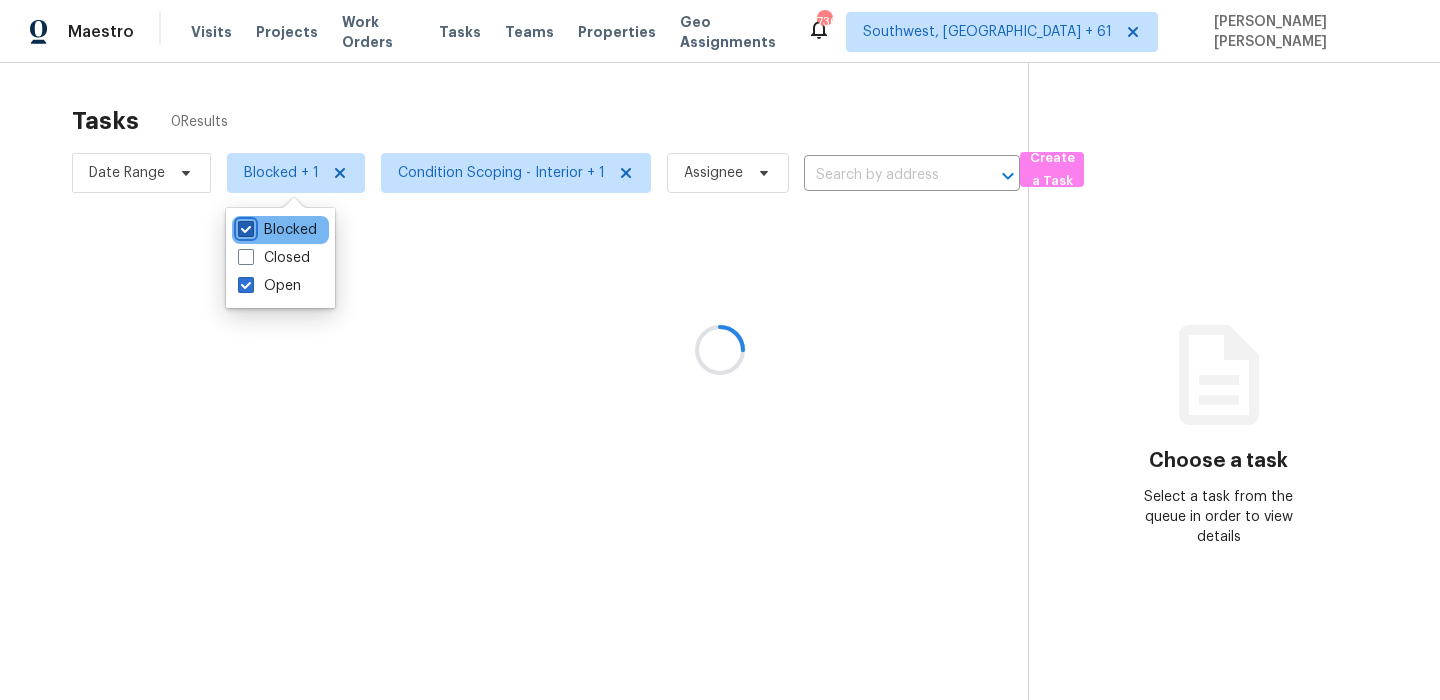 click on "Blocked" at bounding box center (244, 226) 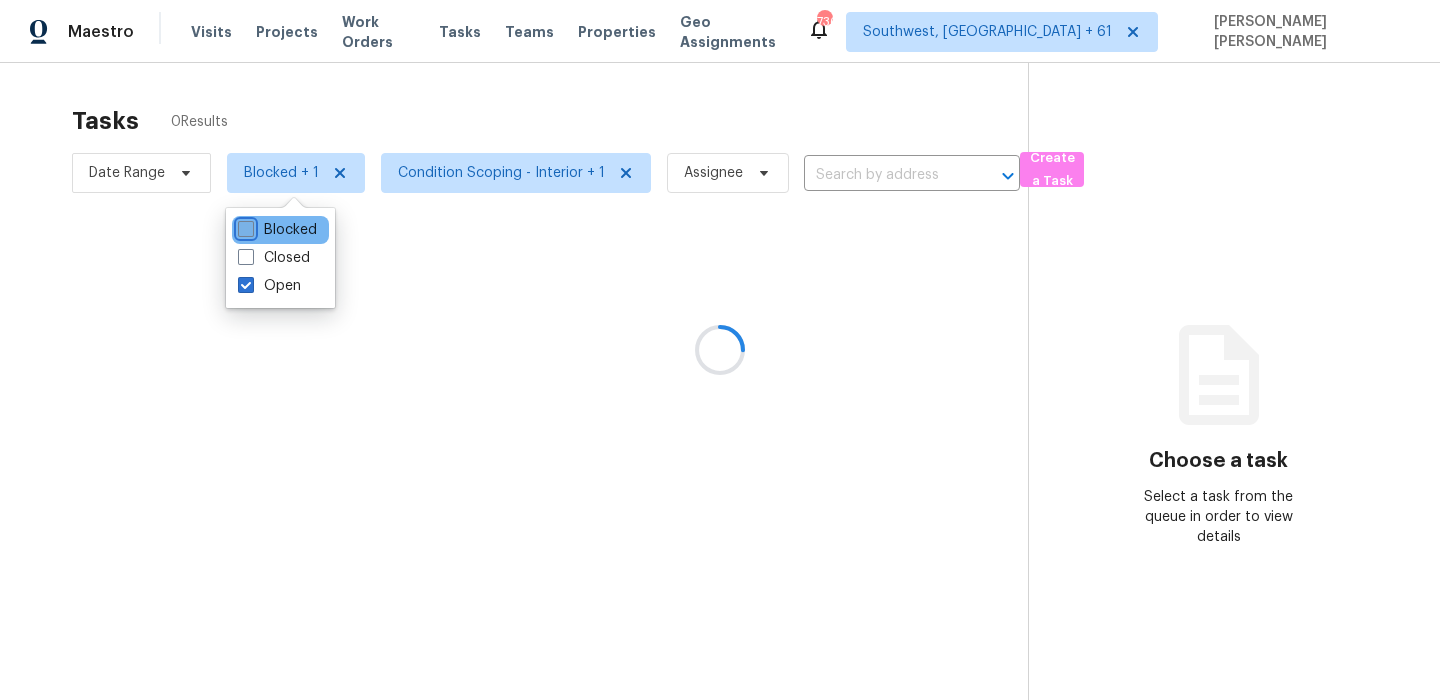 checkbox on "false" 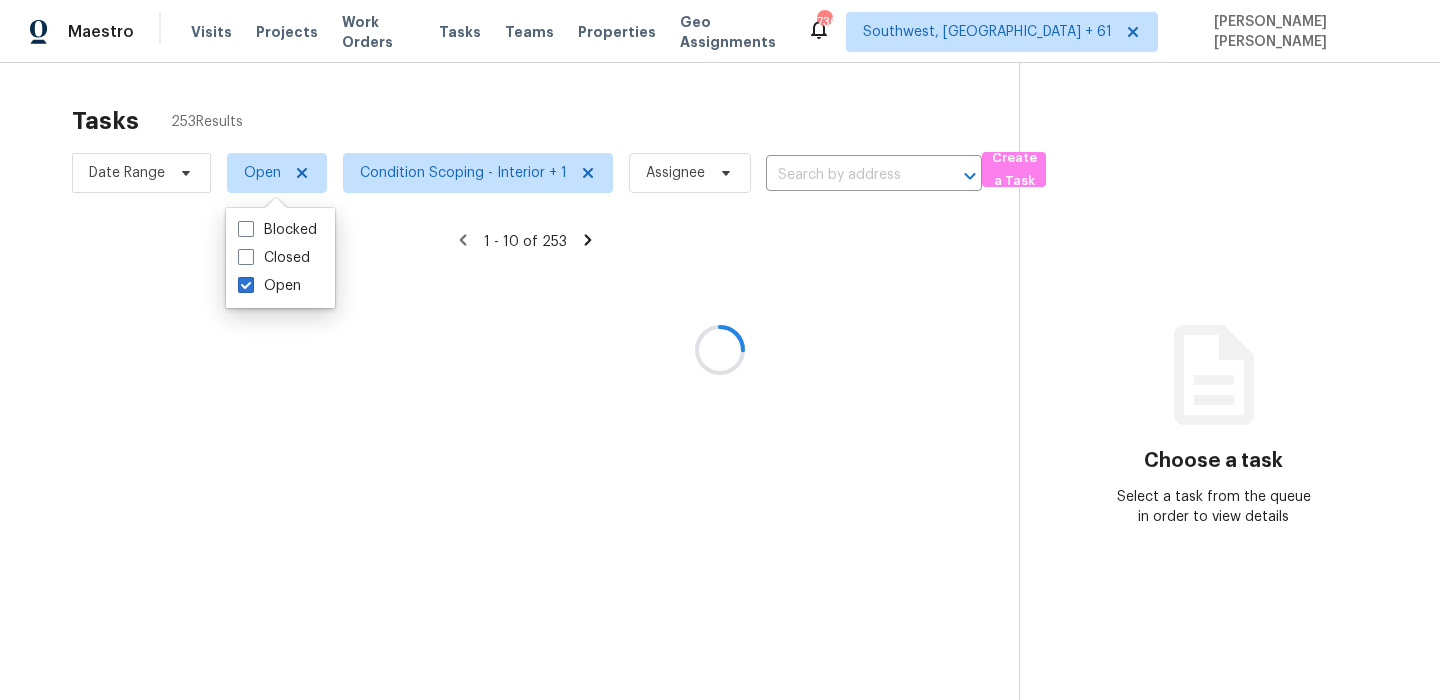 click at bounding box center (720, 350) 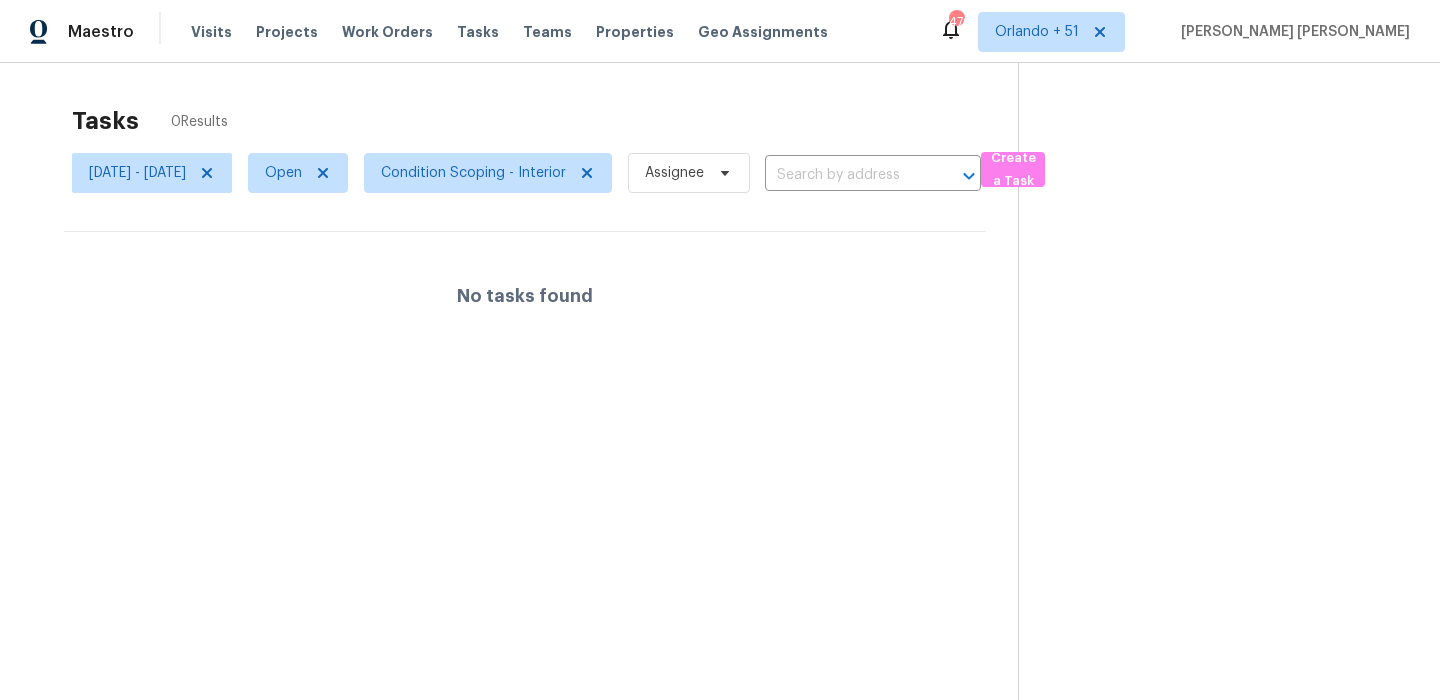 scroll, scrollTop: 0, scrollLeft: 0, axis: both 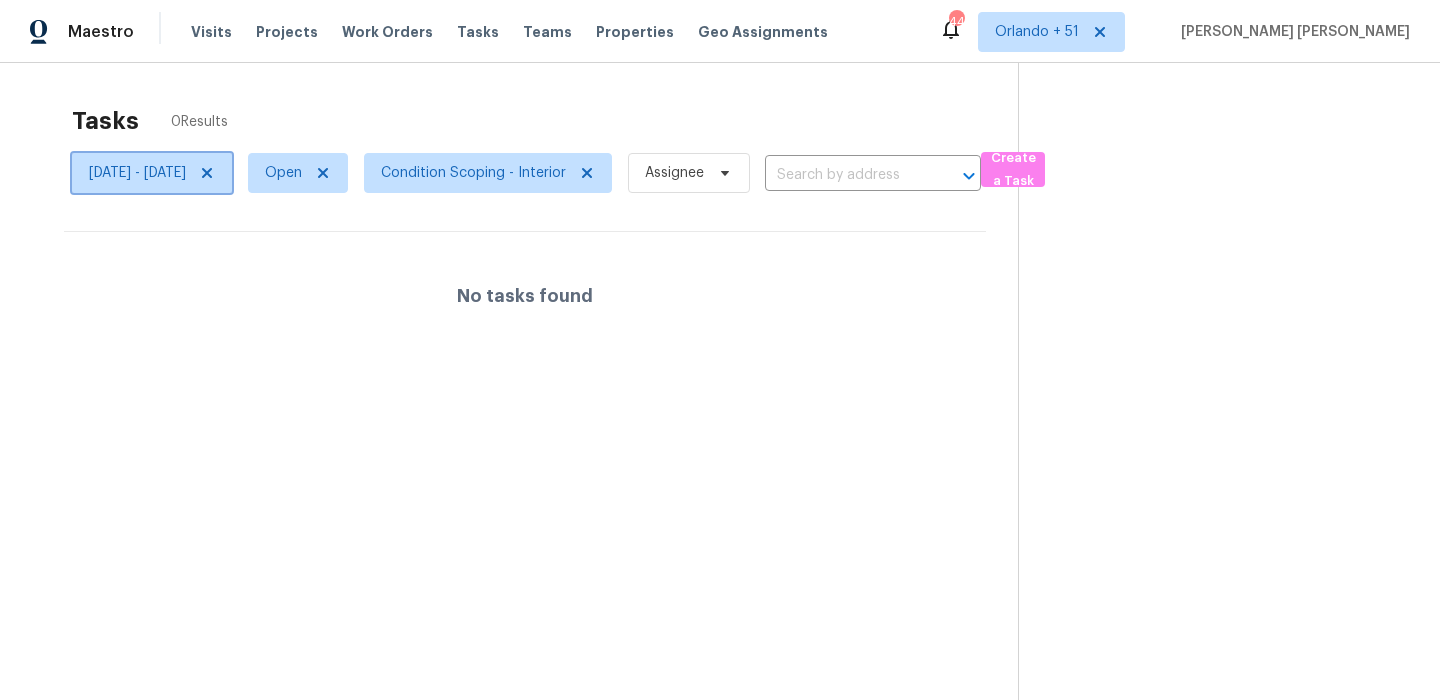 click 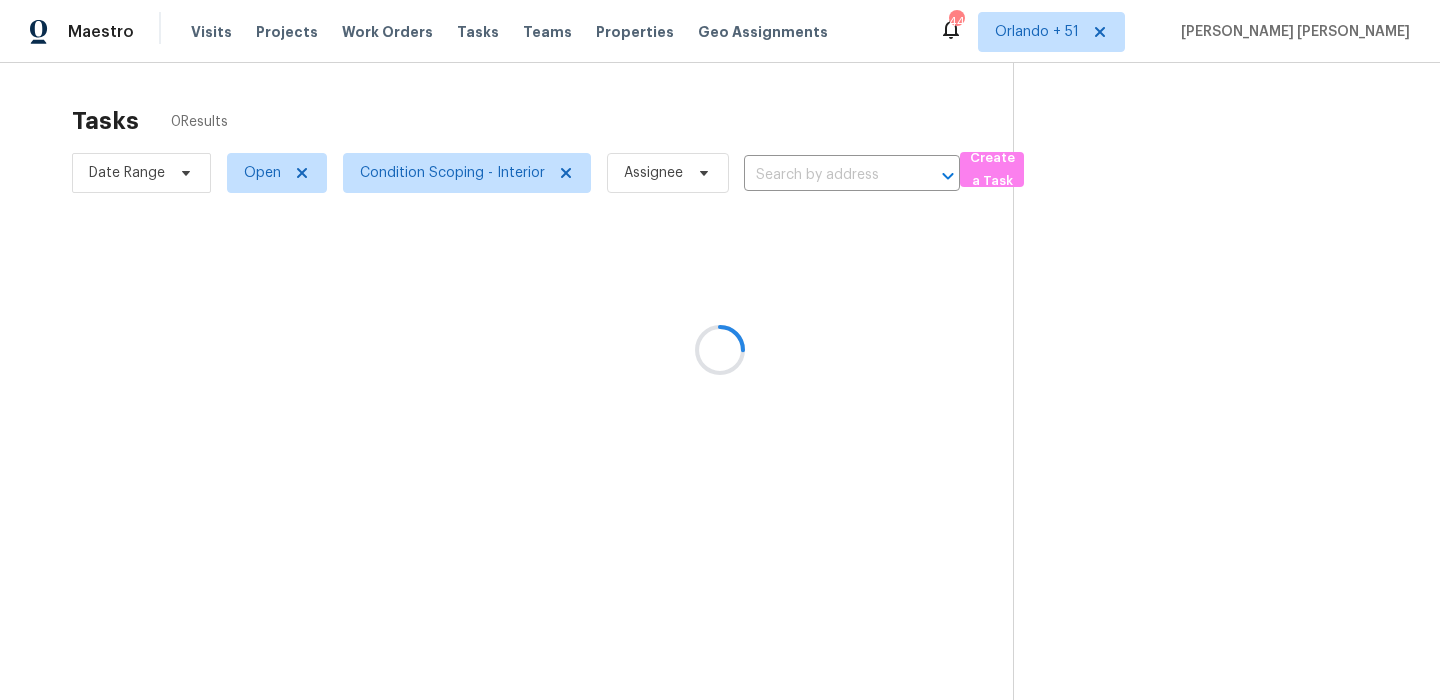 click at bounding box center [720, 350] 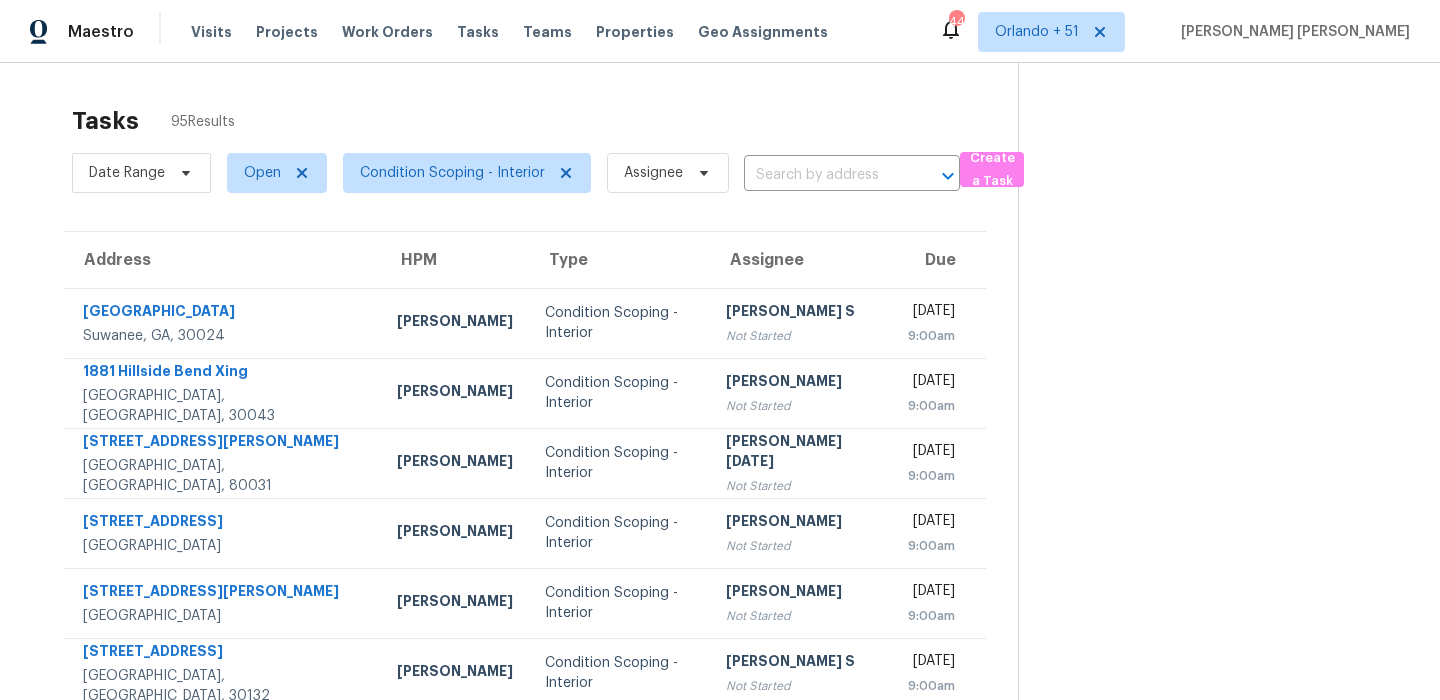 click on "Tasks 95  Results Date Range Open Condition Scoping - Interior Assignee ​ Create a Task Address HPM Type Assignee Due 1142 Lake Point Way   Suwanee, GA, 30024 Scott Smathers Condition Scoping - Interior Anbu Jebakumar S Not Started Mon, Jul 14th 2025 9:00am 1881 Hillside Bend Xing   Lawrenceville, GA, 30043 Scott Smathers Condition Scoping - Interior Sakthivel Chandran Not Started Mon, Jul 14th 2025 9:00am 9623 Meade Ct   Westminster, CO, 80031 Andrew McCuskey Condition Scoping - Interior Prabhu Raja Not Started Mon, Jul 14th 2025 9:00am 6055 Whispering Lake St   San Antonio, TX, 78222 Chris Fuentes Condition Scoping - Interior Rajesh M Not Started Mon, Jul 14th 2025 9:00am 7928 Ella Young Dr   Fort Worth, TX, 76135 Spencer Kleintop Condition Scoping - Interior Sakthivel Chandran Not Started Mon, Jul 14th 2025 9:00am 45 Calming Water Trl   Dallas, GA, 30132 Mirsad Srna Condition Scoping - Interior Anbu Jebakumar S Not Started Mon, Jul 14th 2025 9:00am 9505 Scorpio Ln   Burke, VA, 22015 Nelson Flores 9:00am" at bounding box center [720, 552] 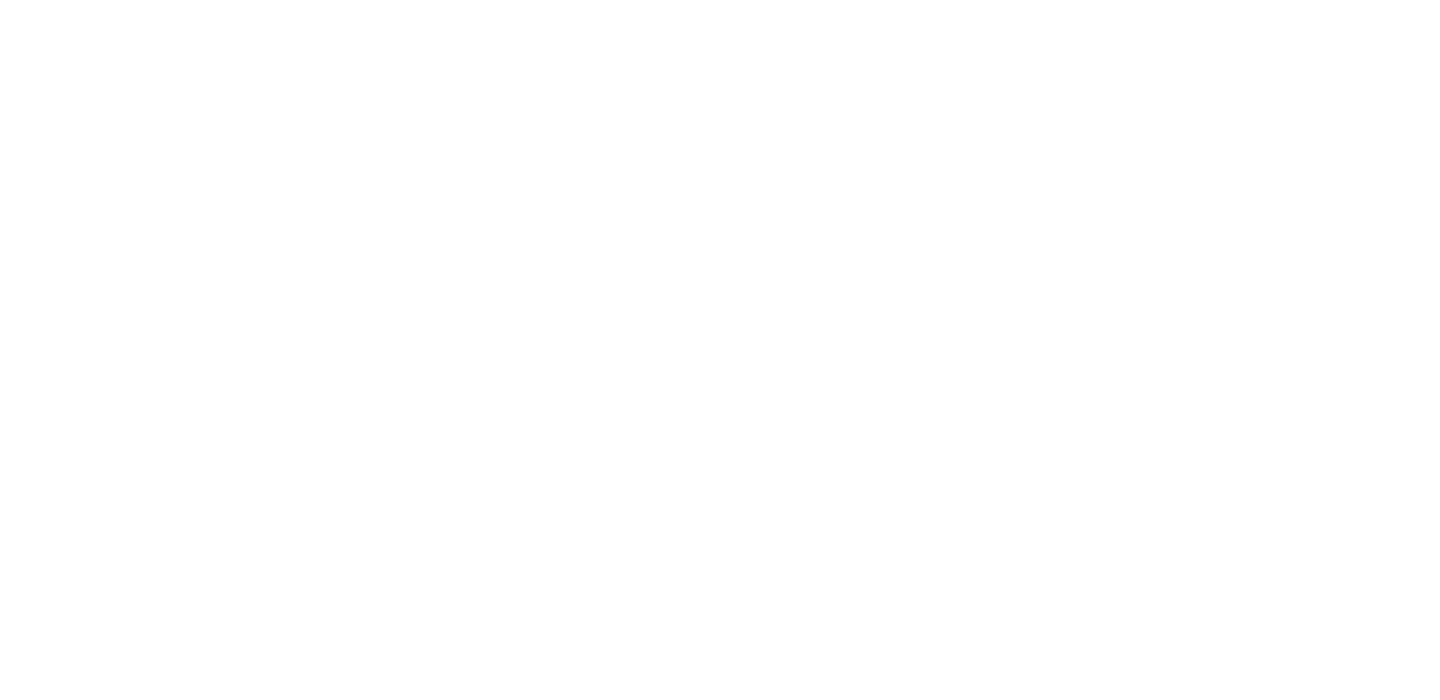 scroll, scrollTop: 0, scrollLeft: 0, axis: both 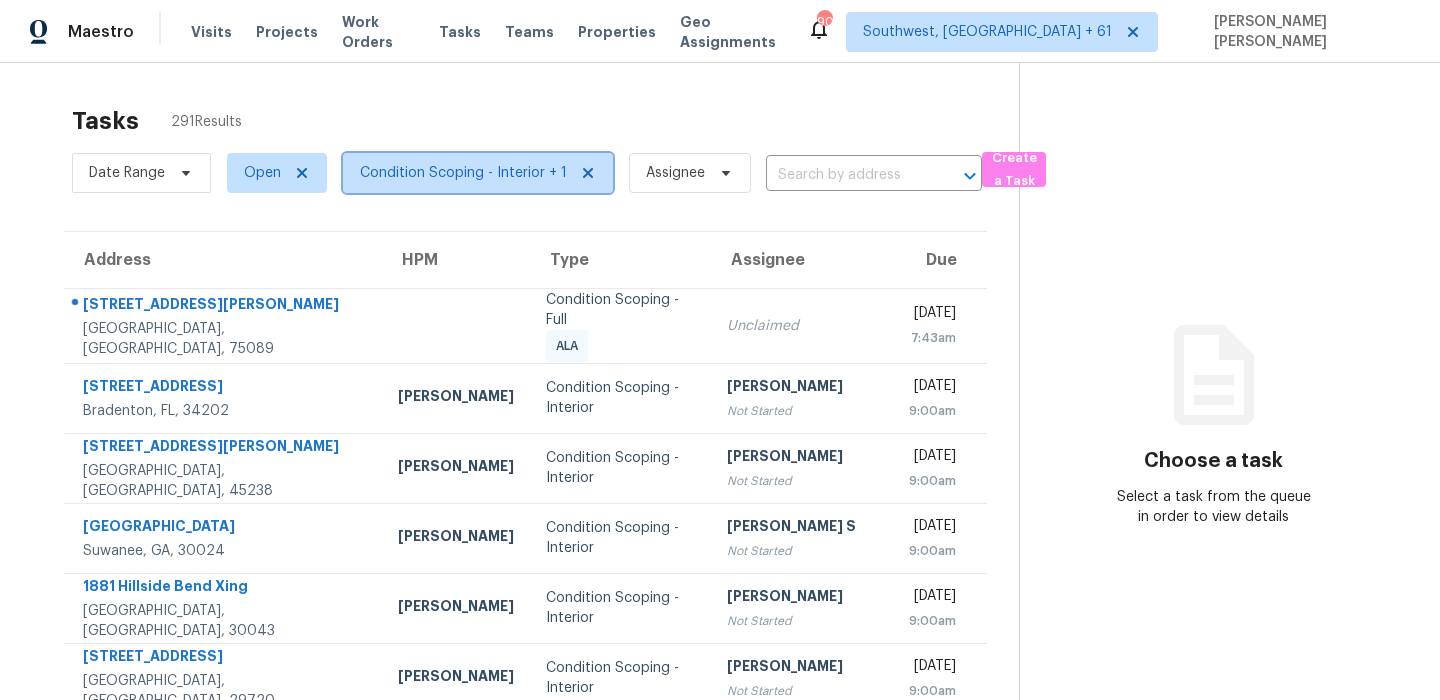 click on "Condition Scoping - Interior + 1" at bounding box center [463, 173] 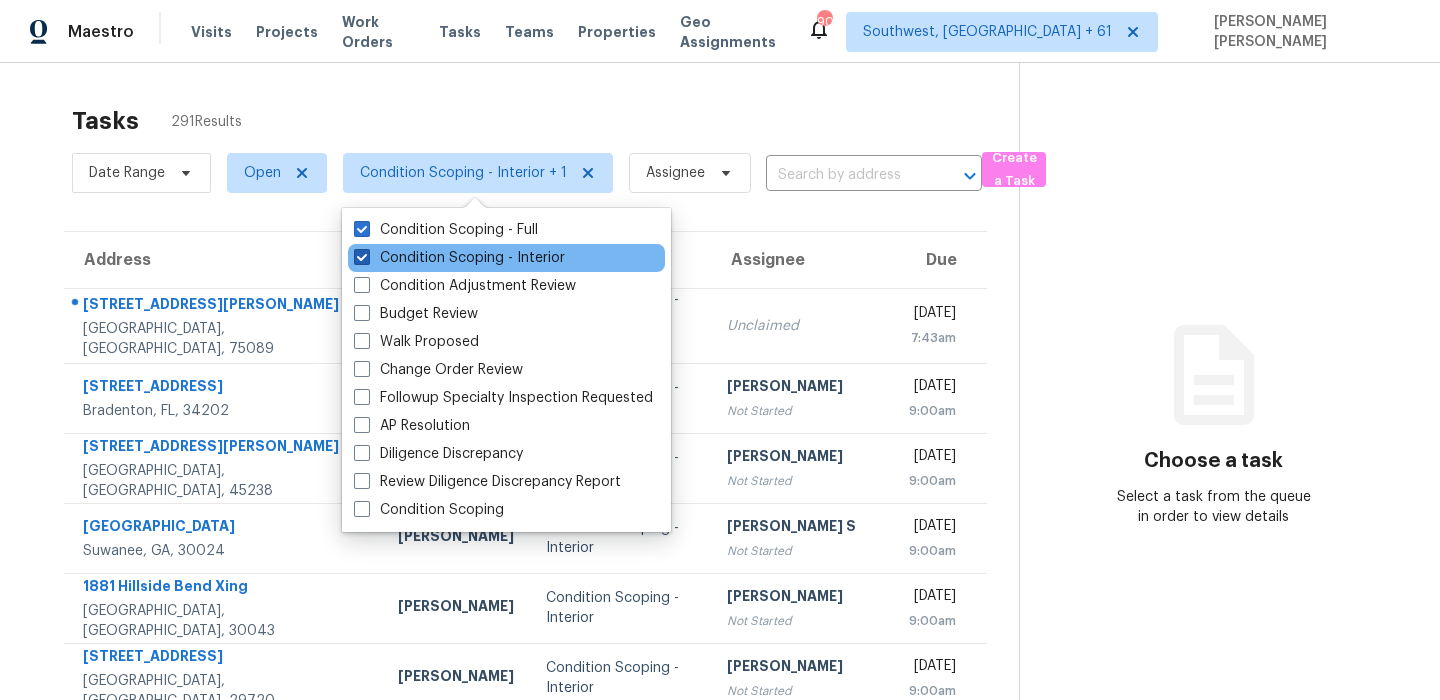 click on "Condition Scoping - Interior" at bounding box center (459, 258) 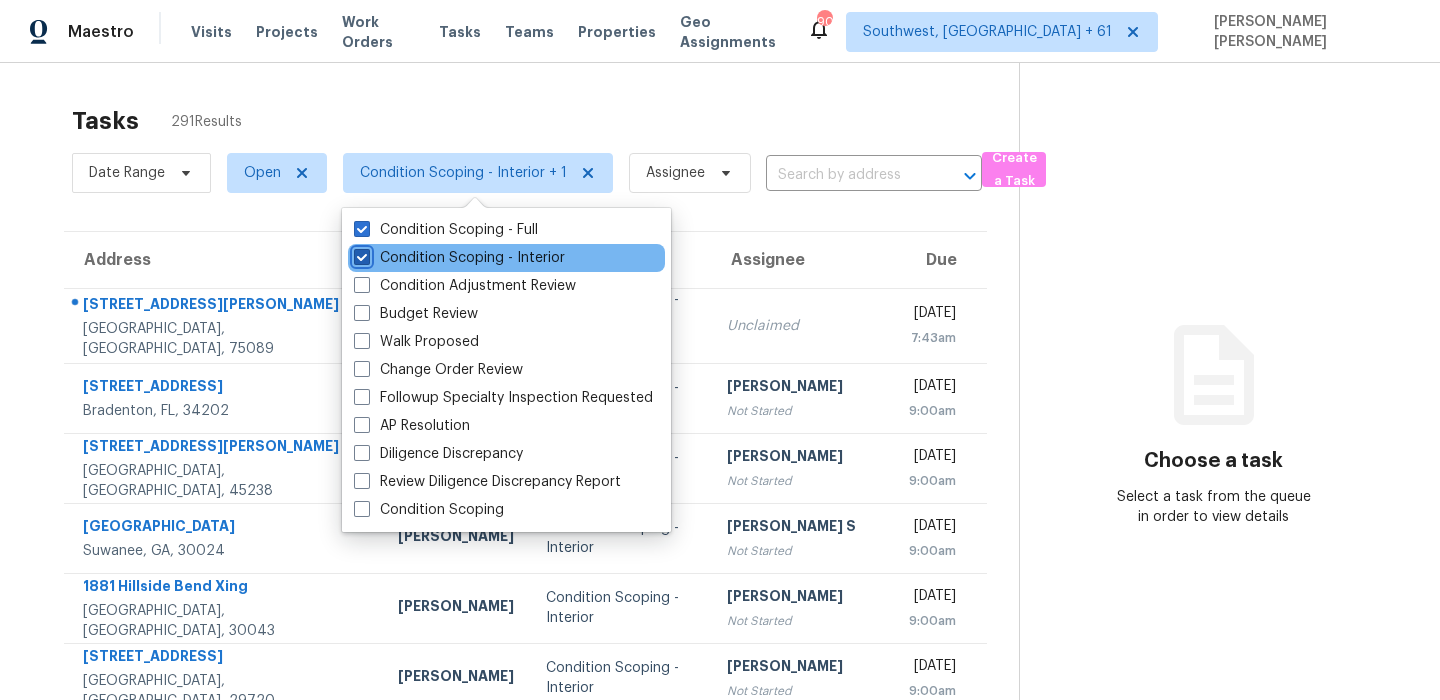 click on "Condition Scoping - Interior" at bounding box center [360, 254] 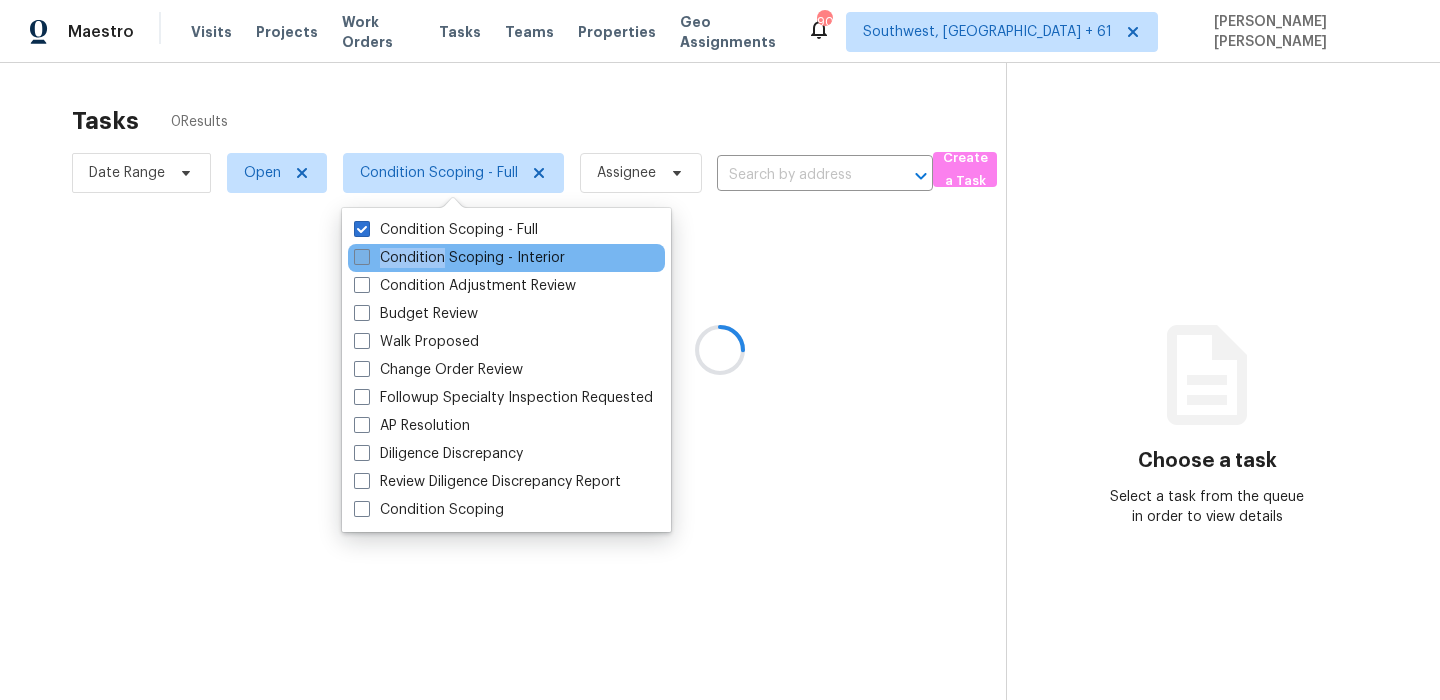 click on "Condition Scoping - Interior" at bounding box center (459, 258) 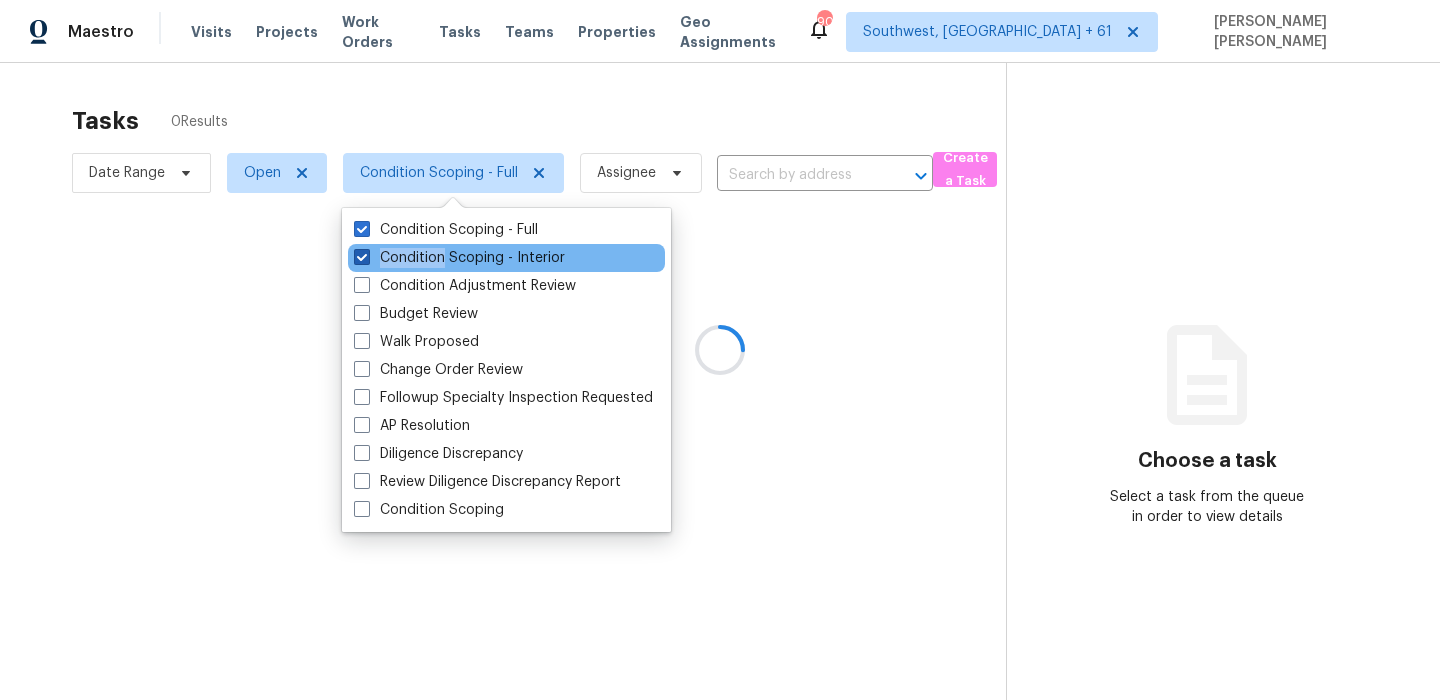 checkbox on "true" 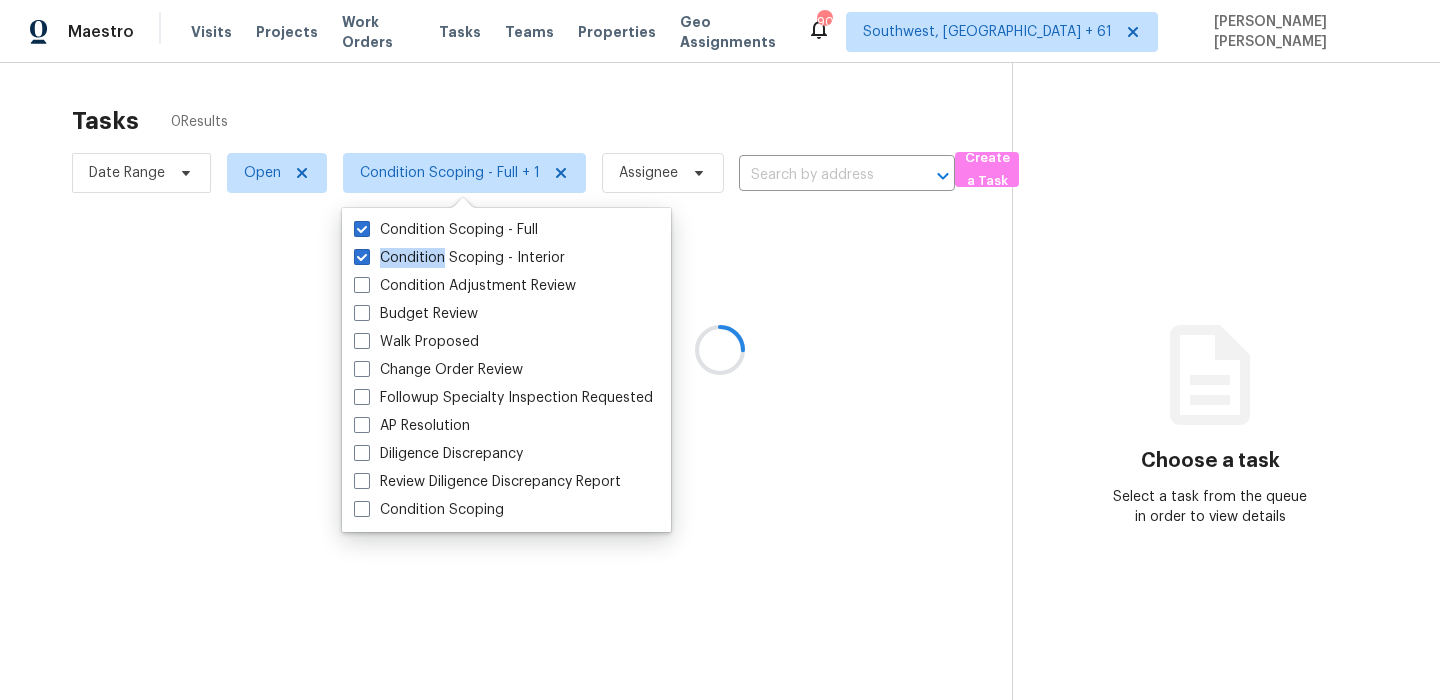 click at bounding box center [720, 350] 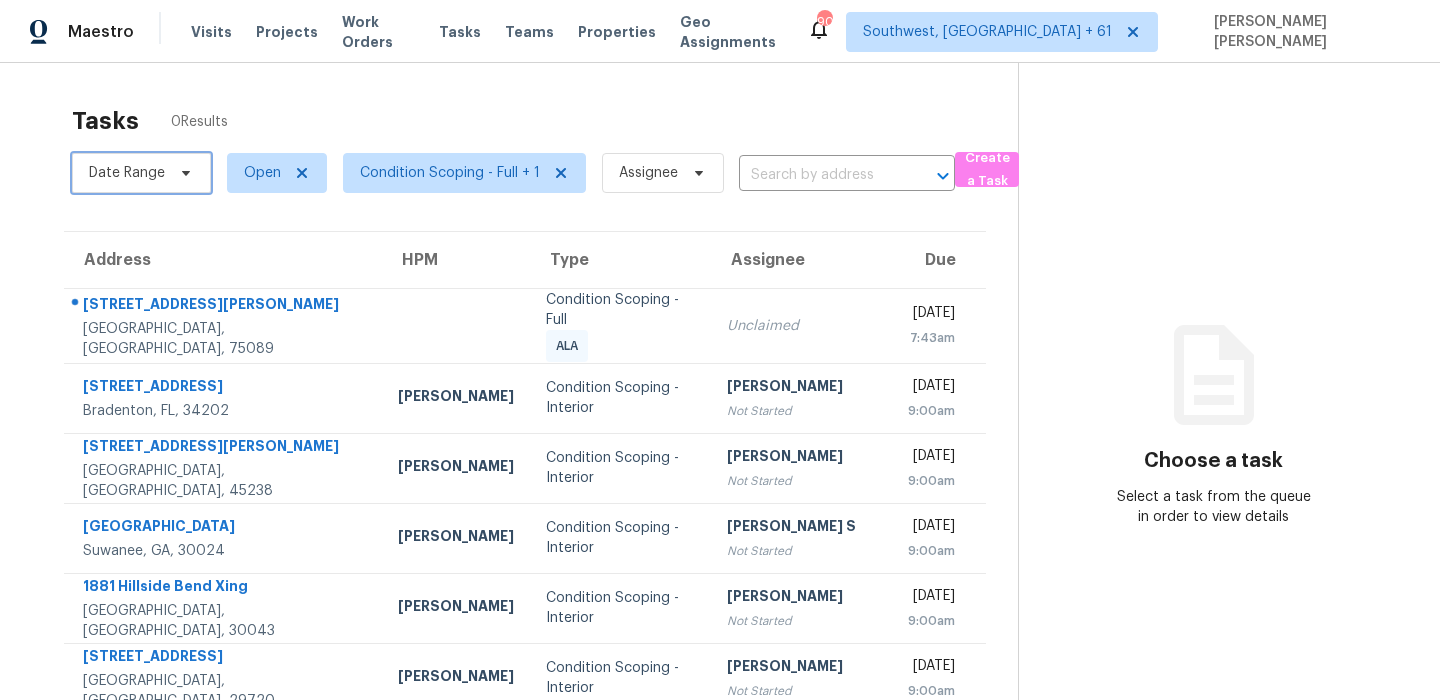 click on "Date Range" at bounding box center (127, 173) 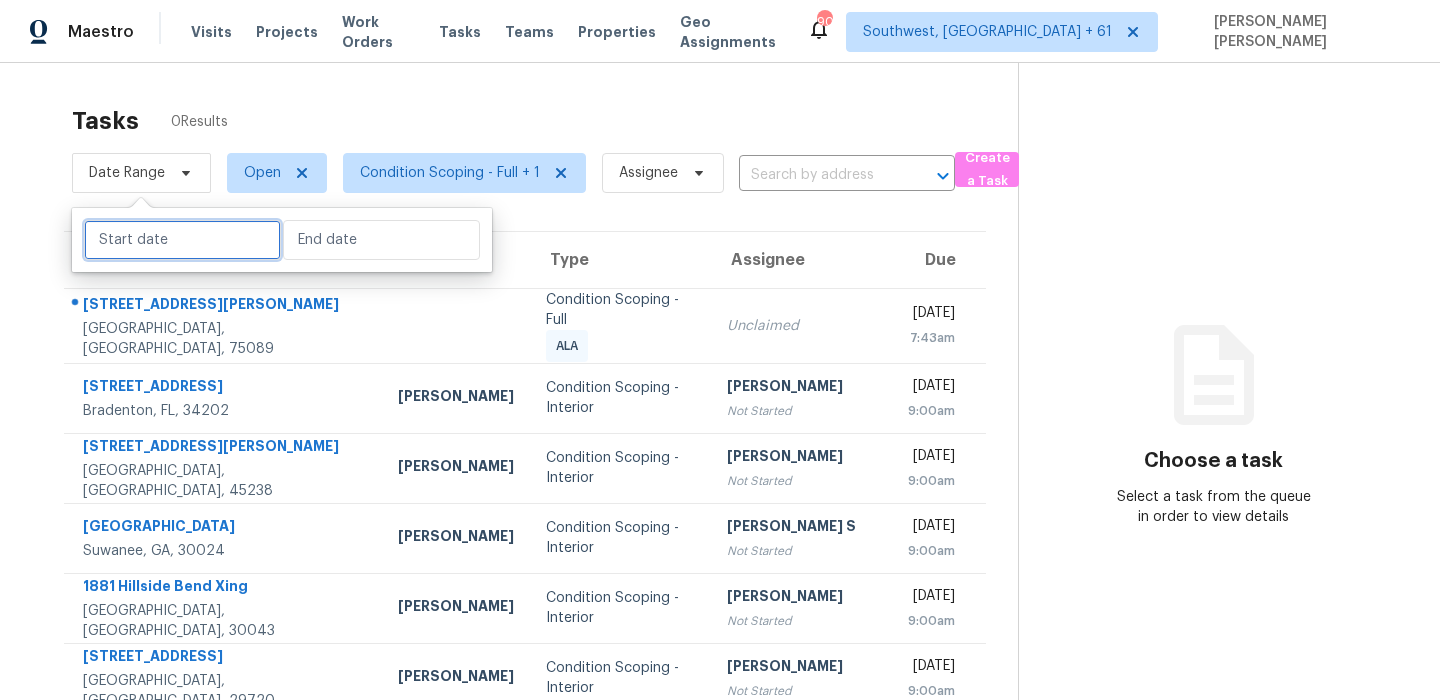 select on "6" 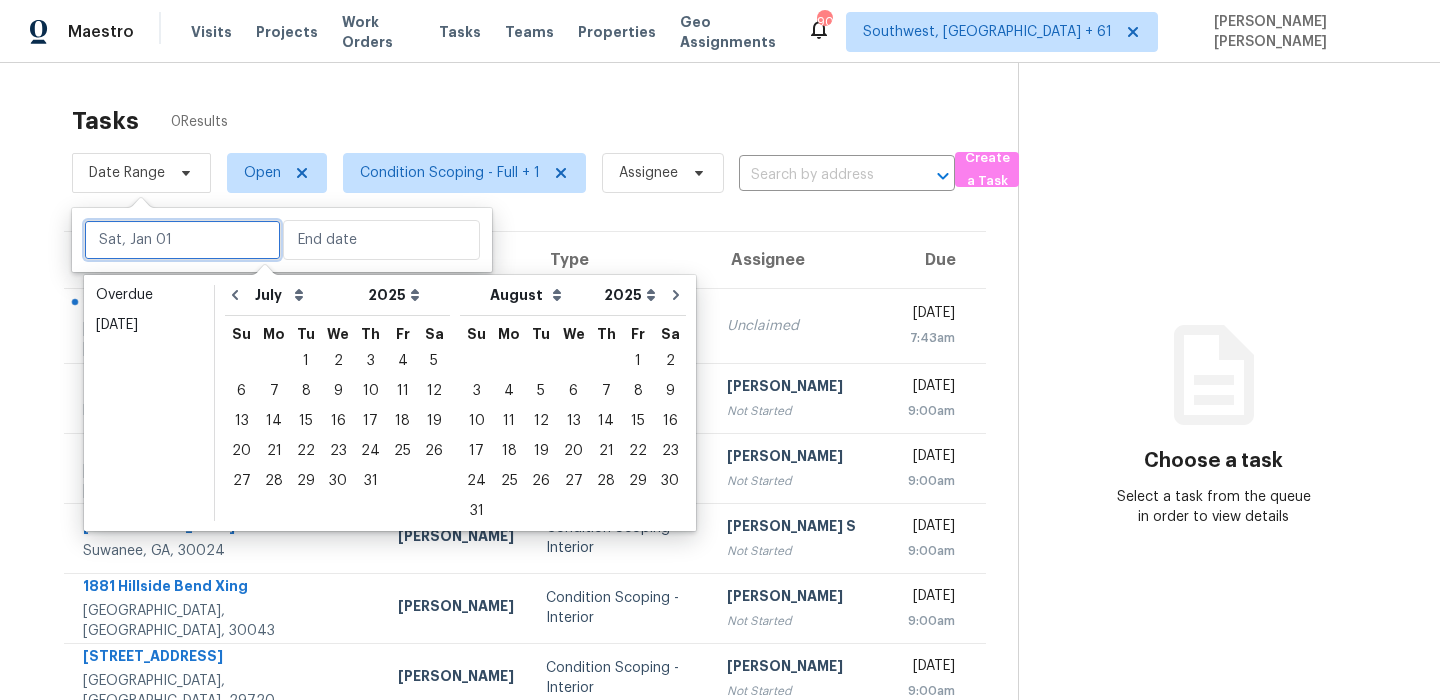 click at bounding box center [182, 240] 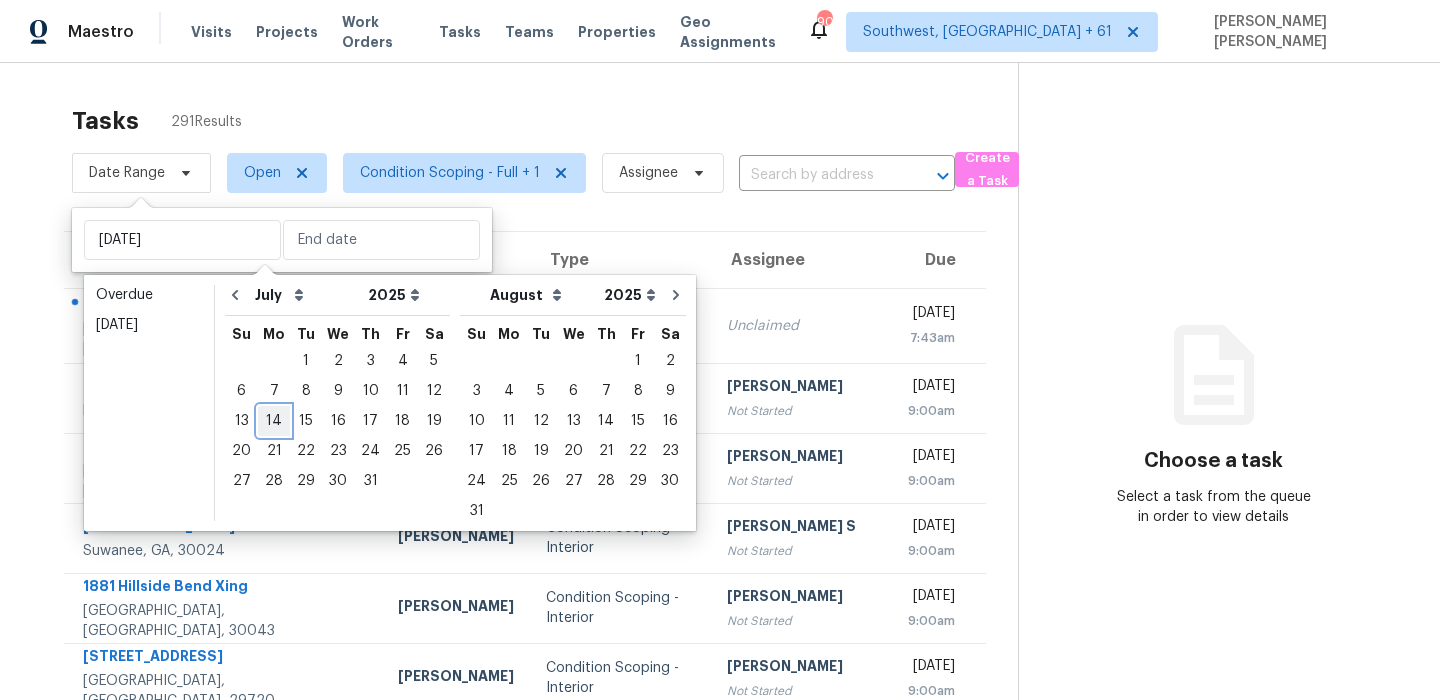 click on "14" at bounding box center (274, 421) 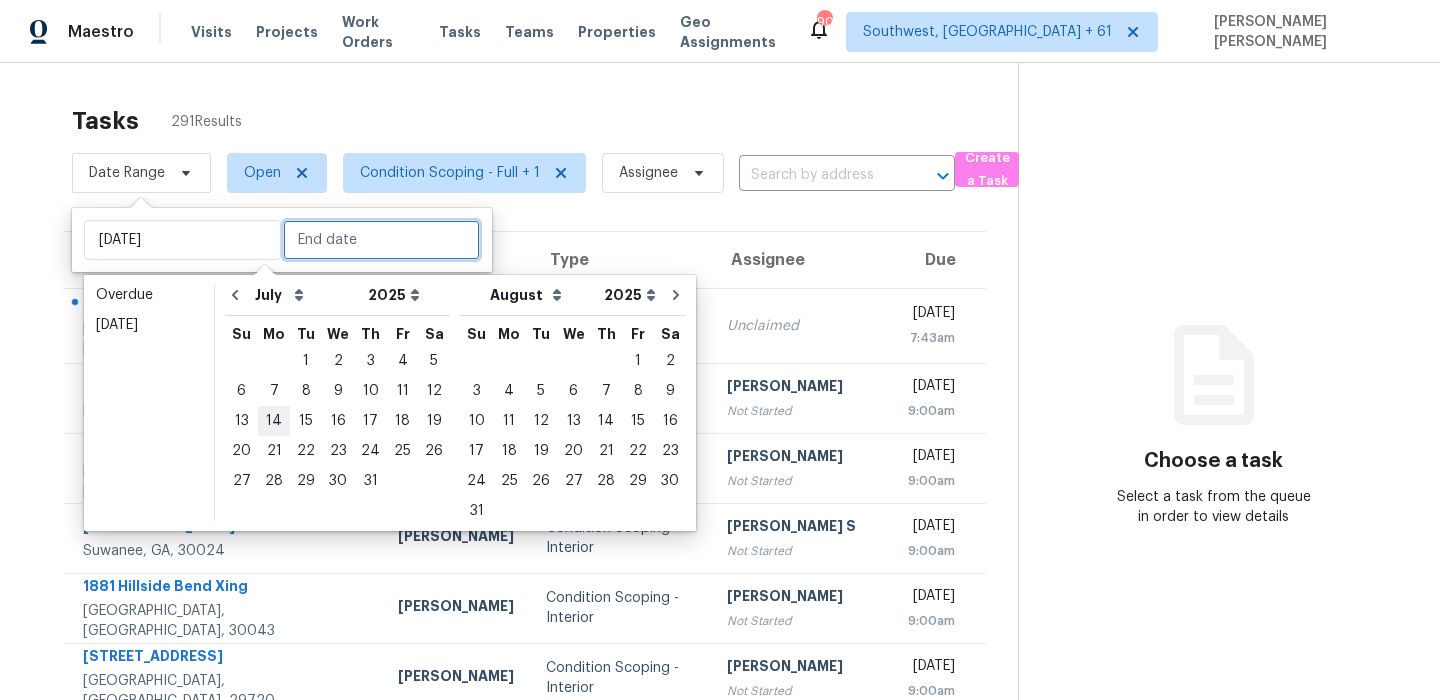 type on "Mon, Jul 14" 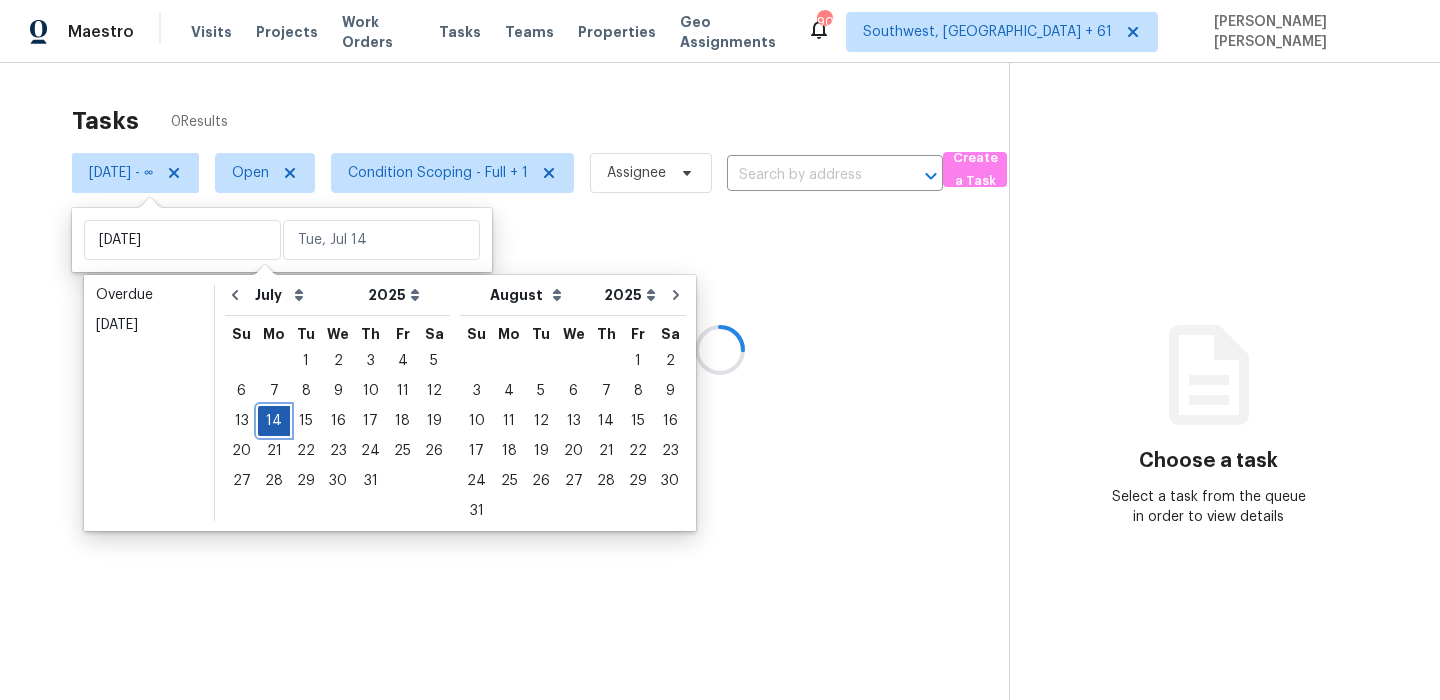 click on "14" at bounding box center (274, 421) 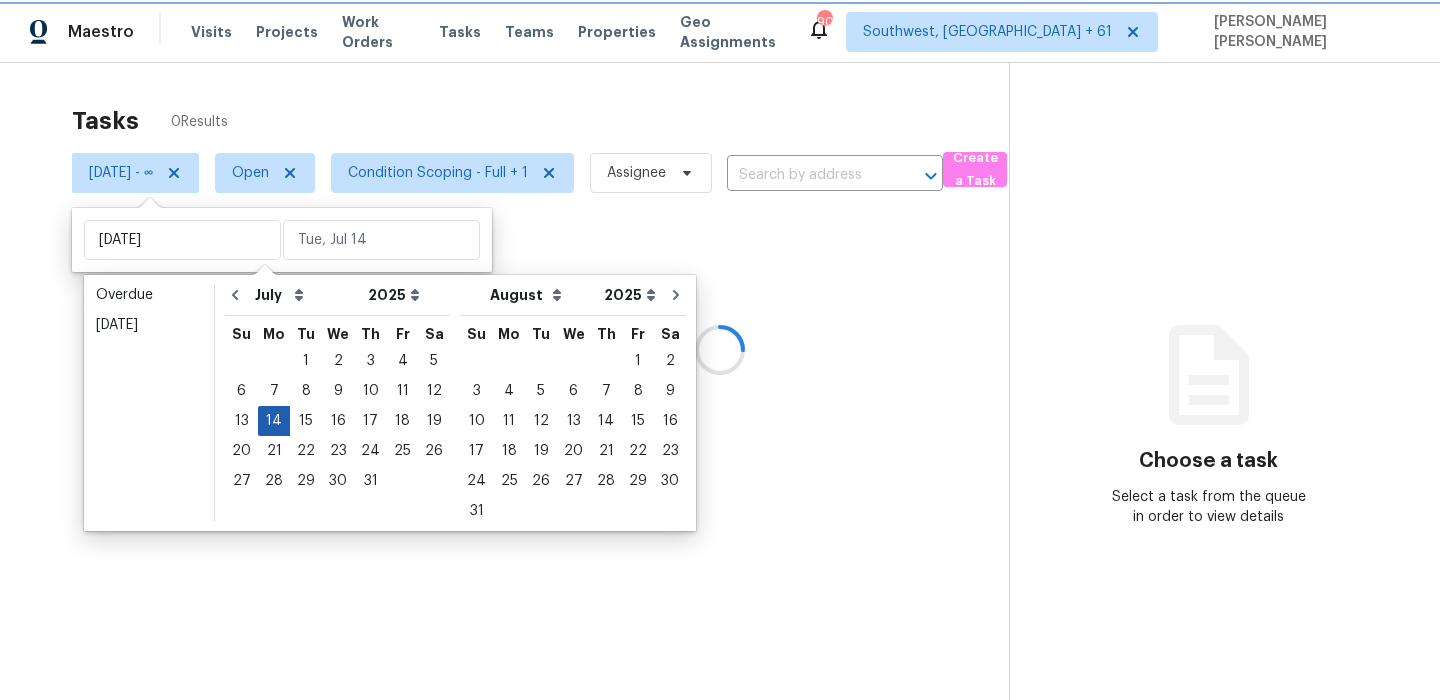 type on "Mon, Jul 14" 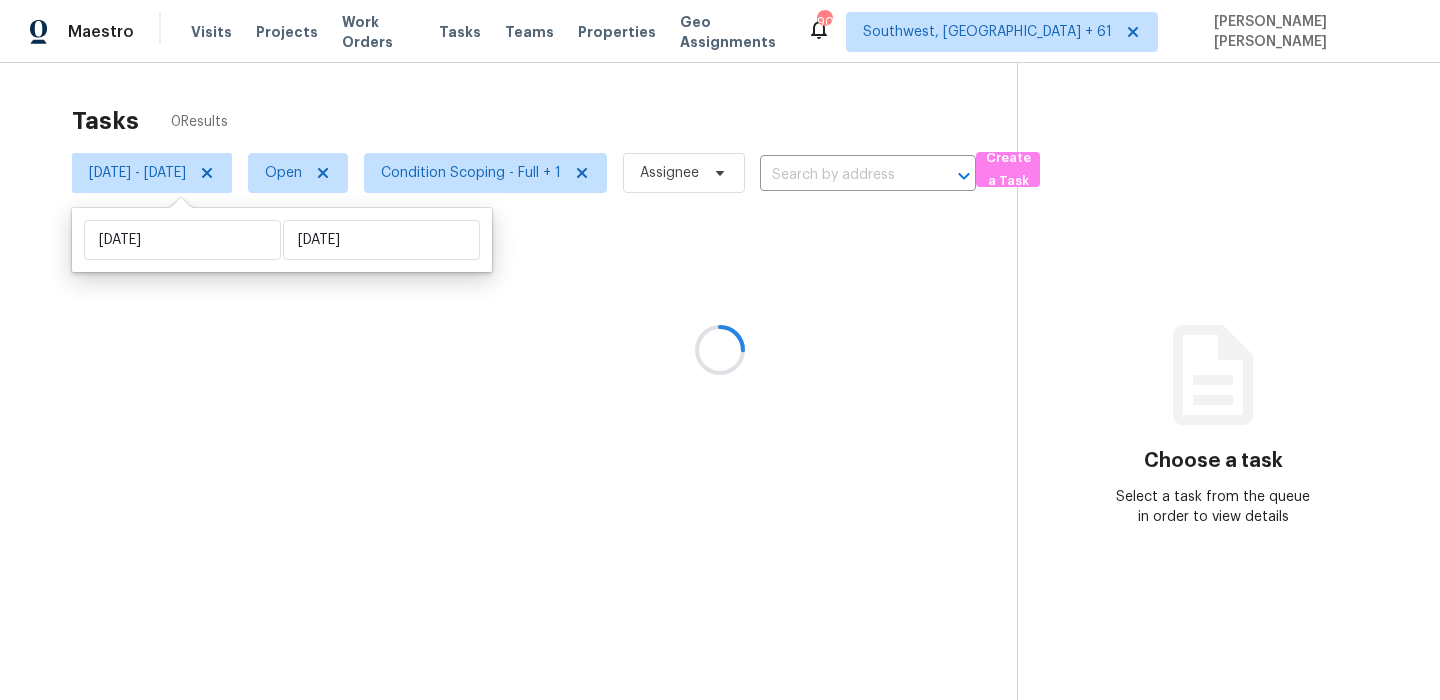 click at bounding box center [720, 350] 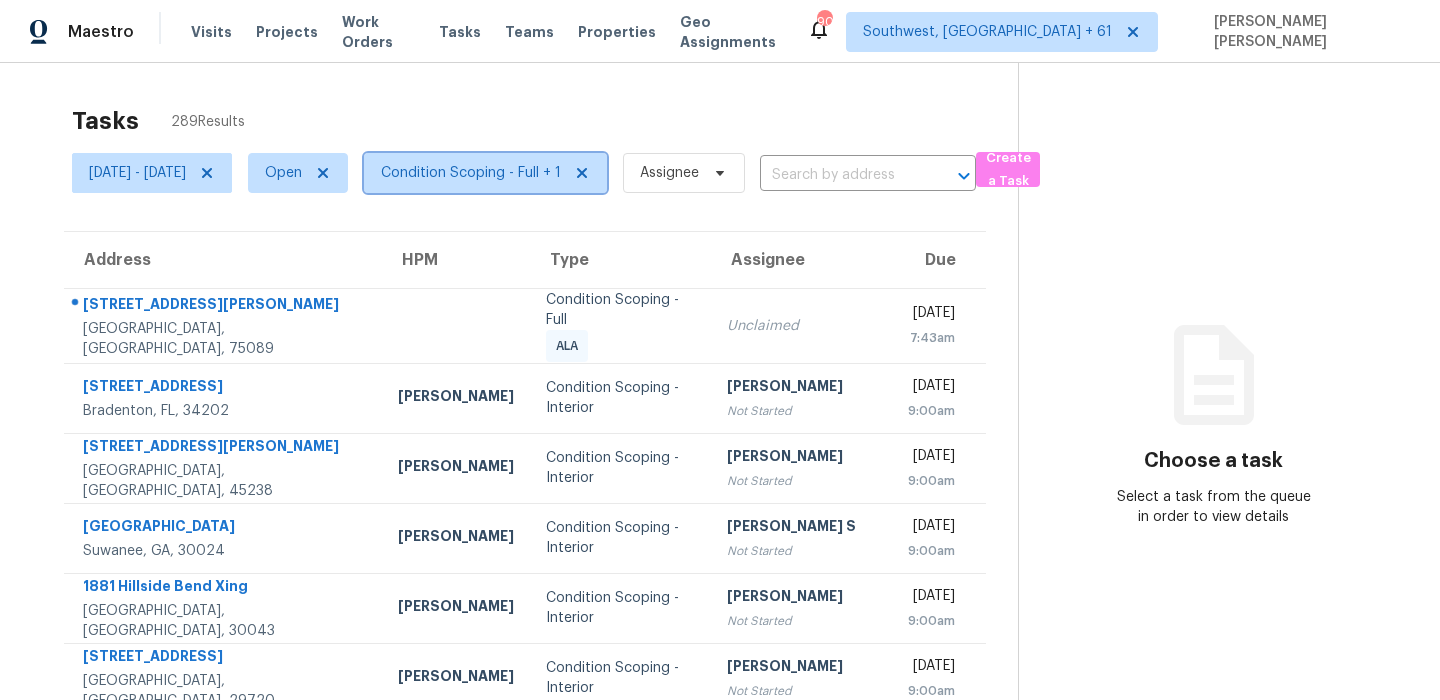 click on "Condition Scoping - Full + 1" at bounding box center (471, 173) 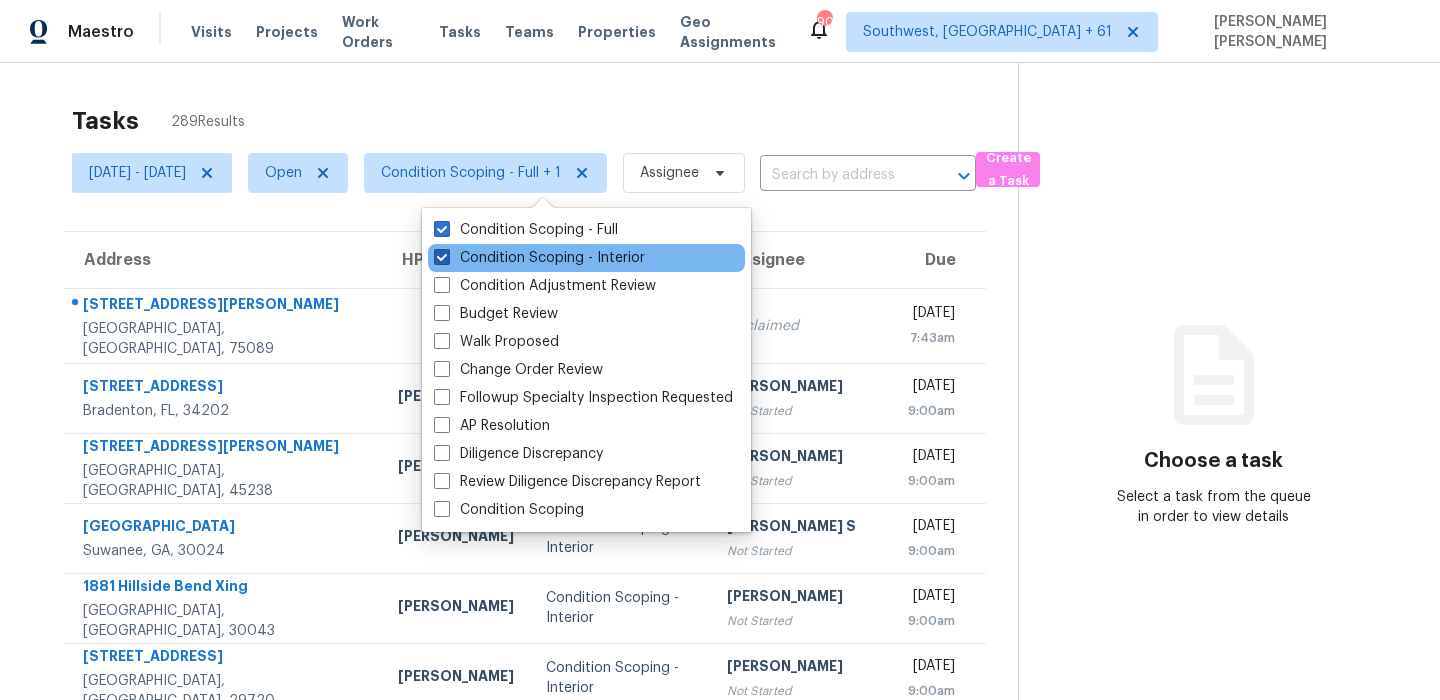 click on "Condition Scoping - Interior" at bounding box center [539, 258] 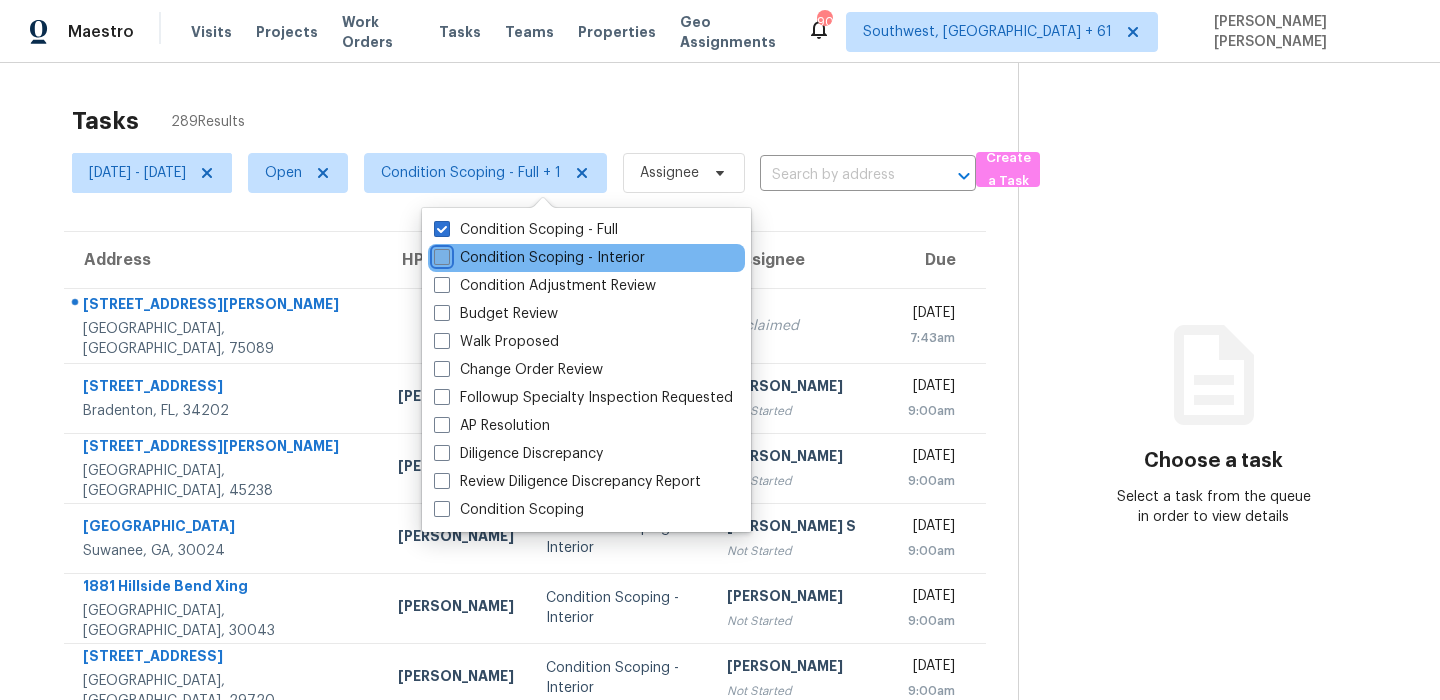 checkbox on "false" 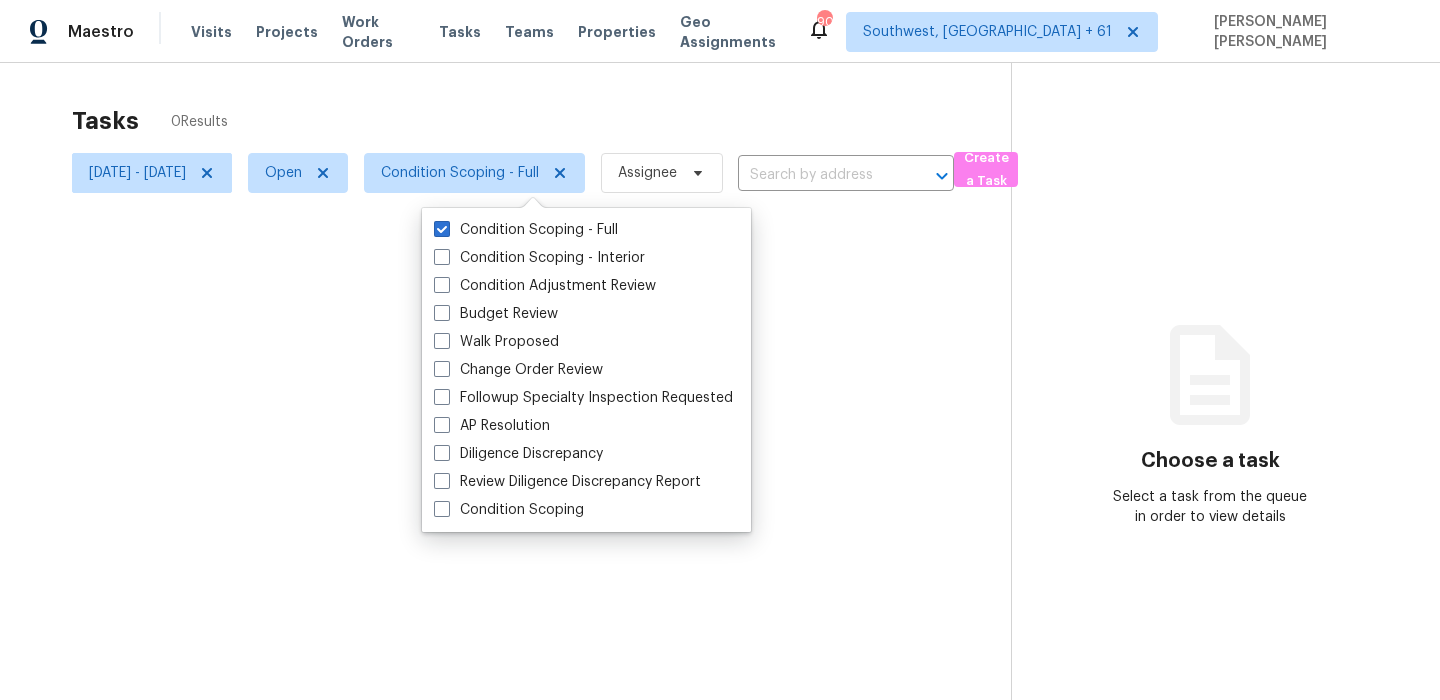 click at bounding box center (720, 350) 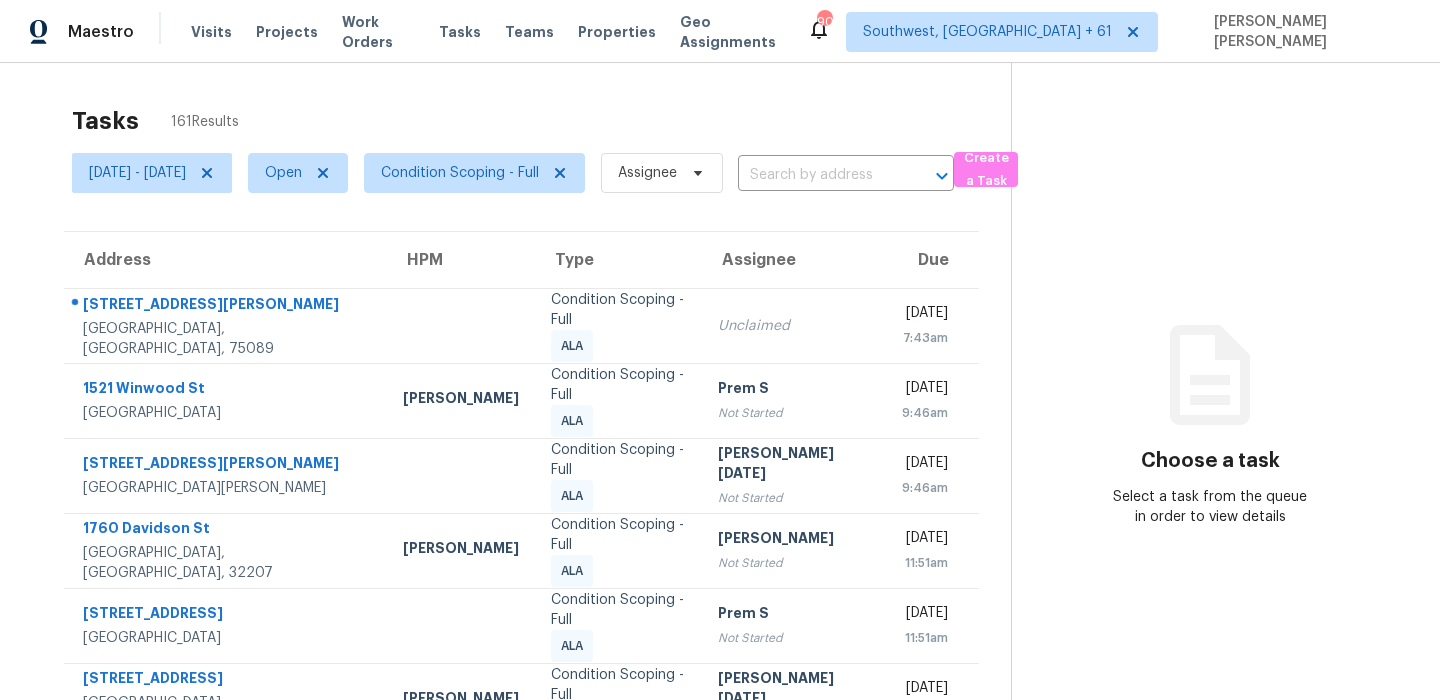 click on "Tasks 161  Results" at bounding box center (541, 121) 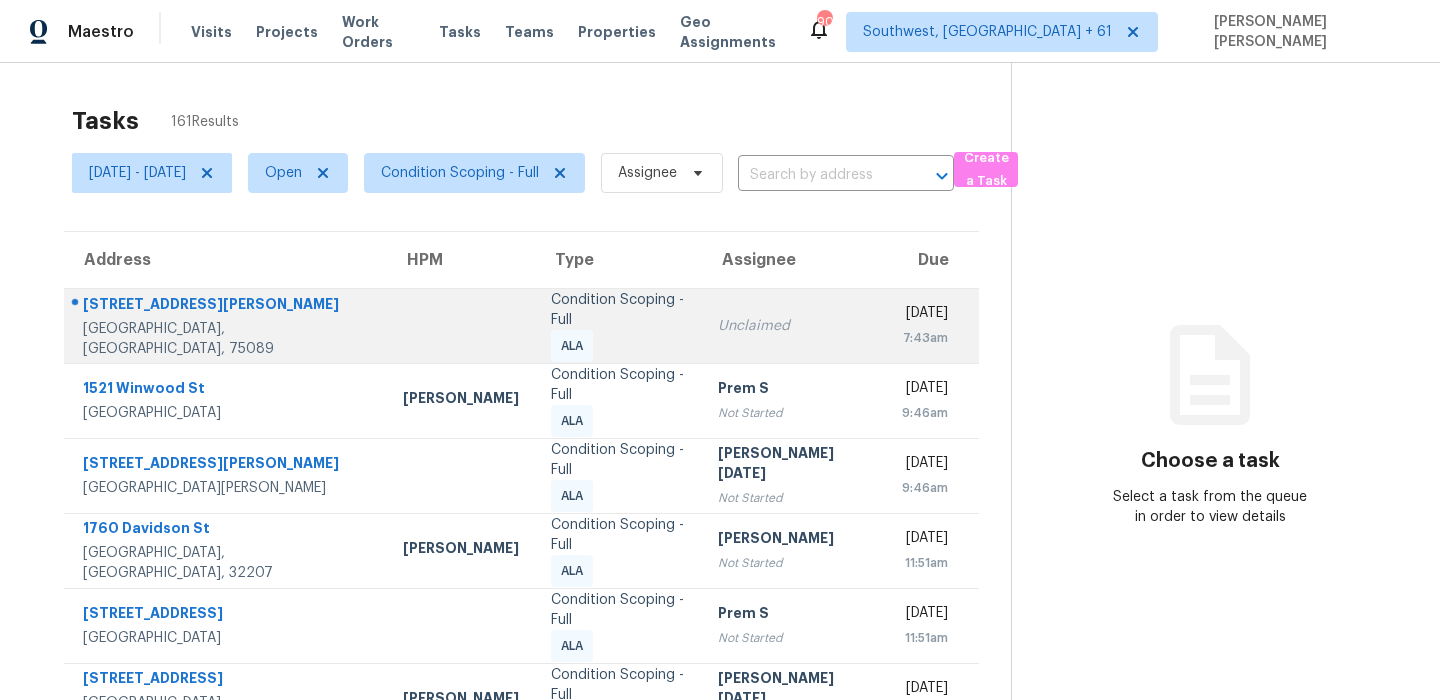 click on "7202 Gillon Dr   Rowlett, TX, 75089" at bounding box center (225, 325) 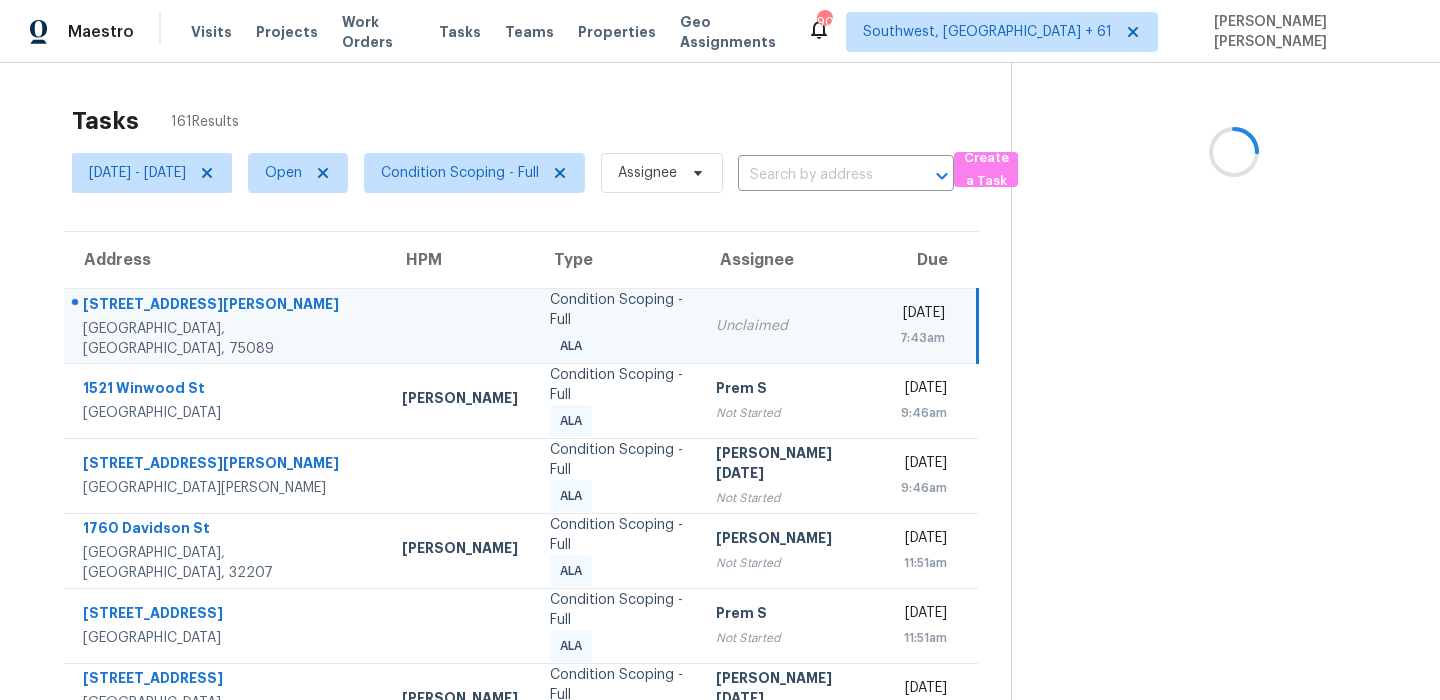 click on "7202 Gillon Dr   Rowlett, TX, 75089" at bounding box center [225, 325] 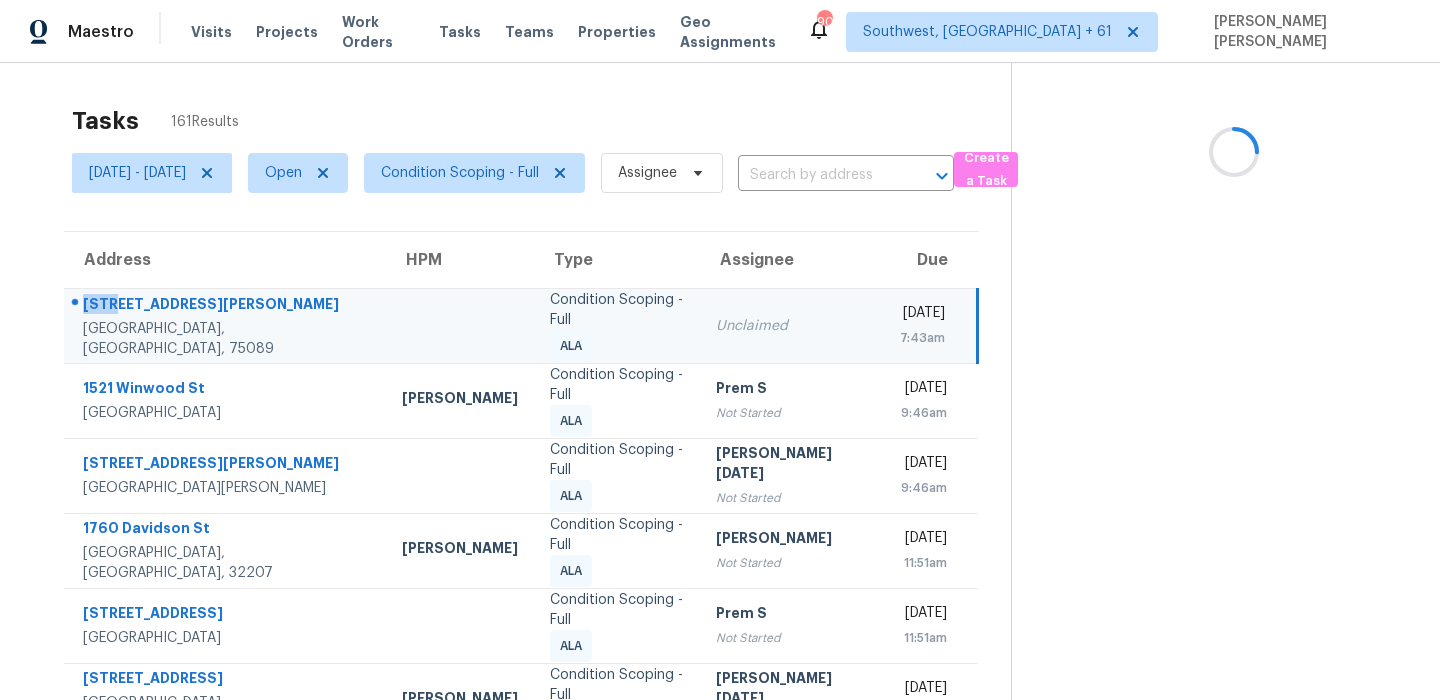 click on "7202 Gillon Dr   Rowlett, TX, 75089" at bounding box center [225, 325] 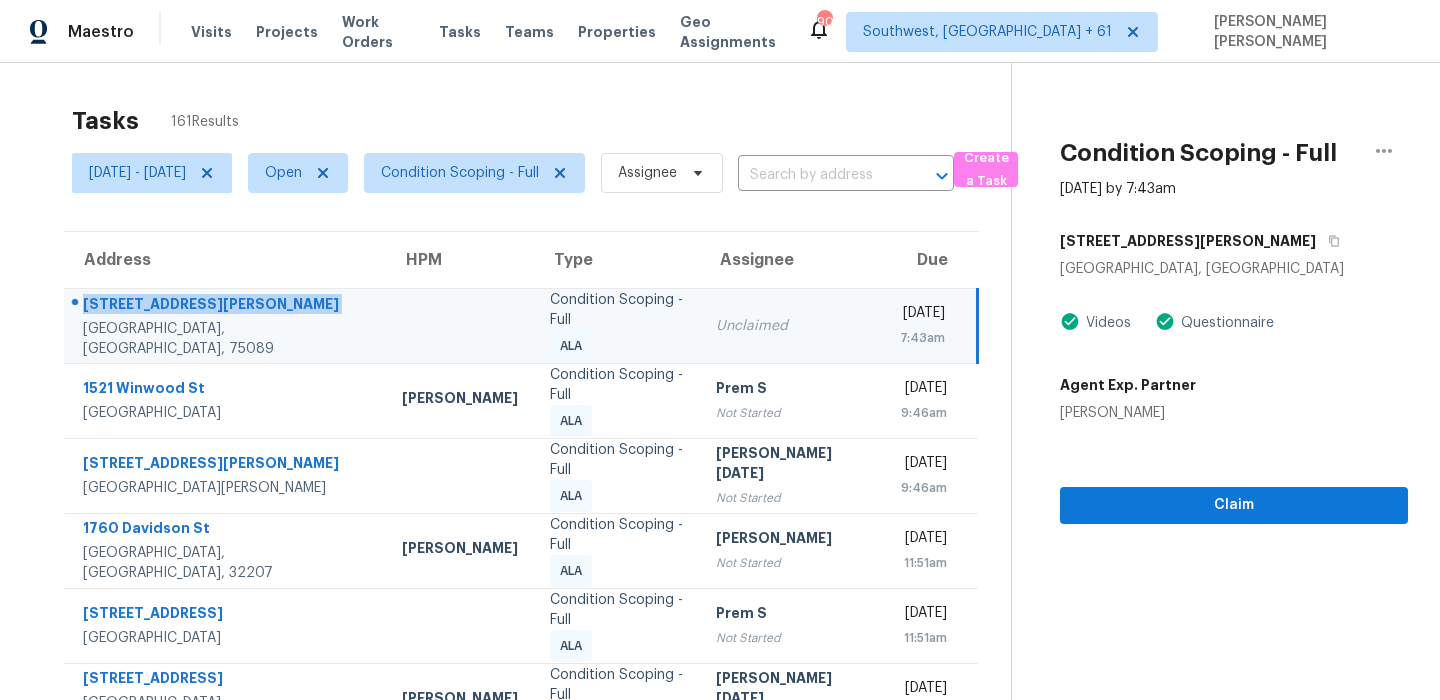 copy on "7202 Gillon Dr" 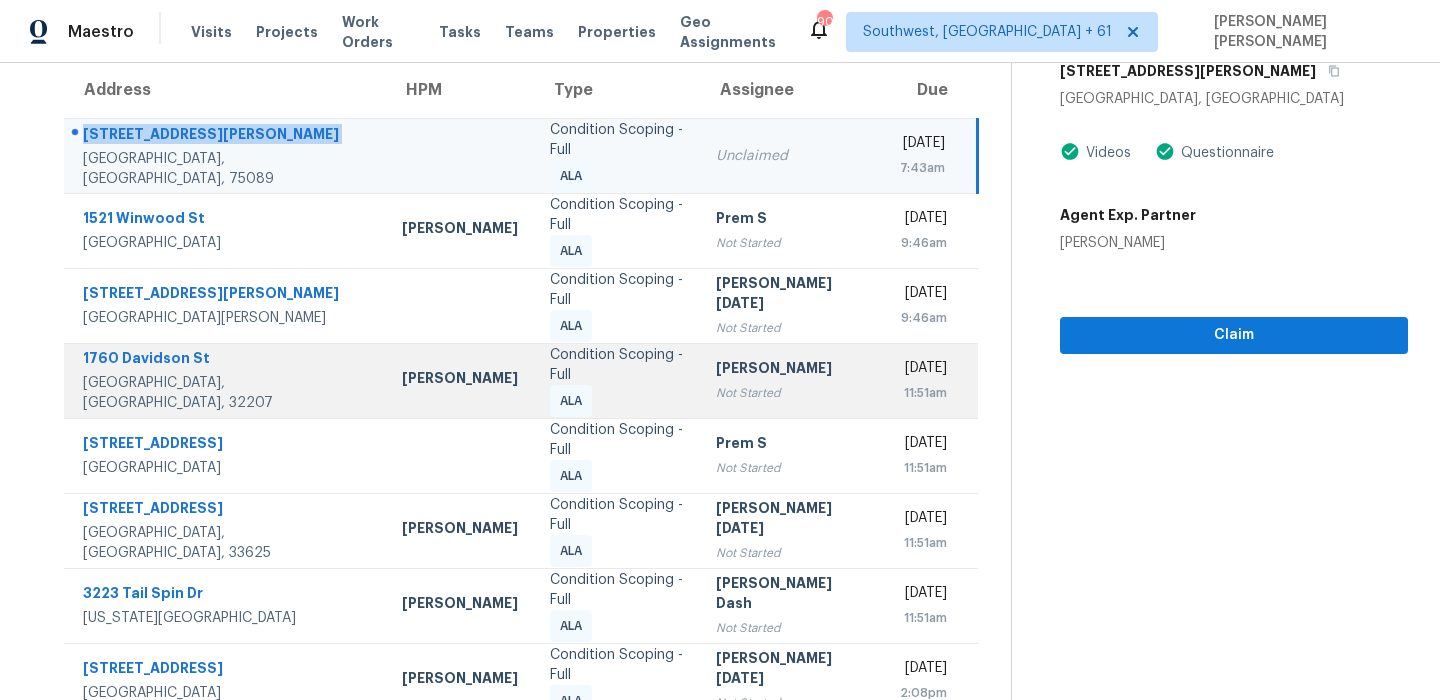 scroll, scrollTop: 214, scrollLeft: 0, axis: vertical 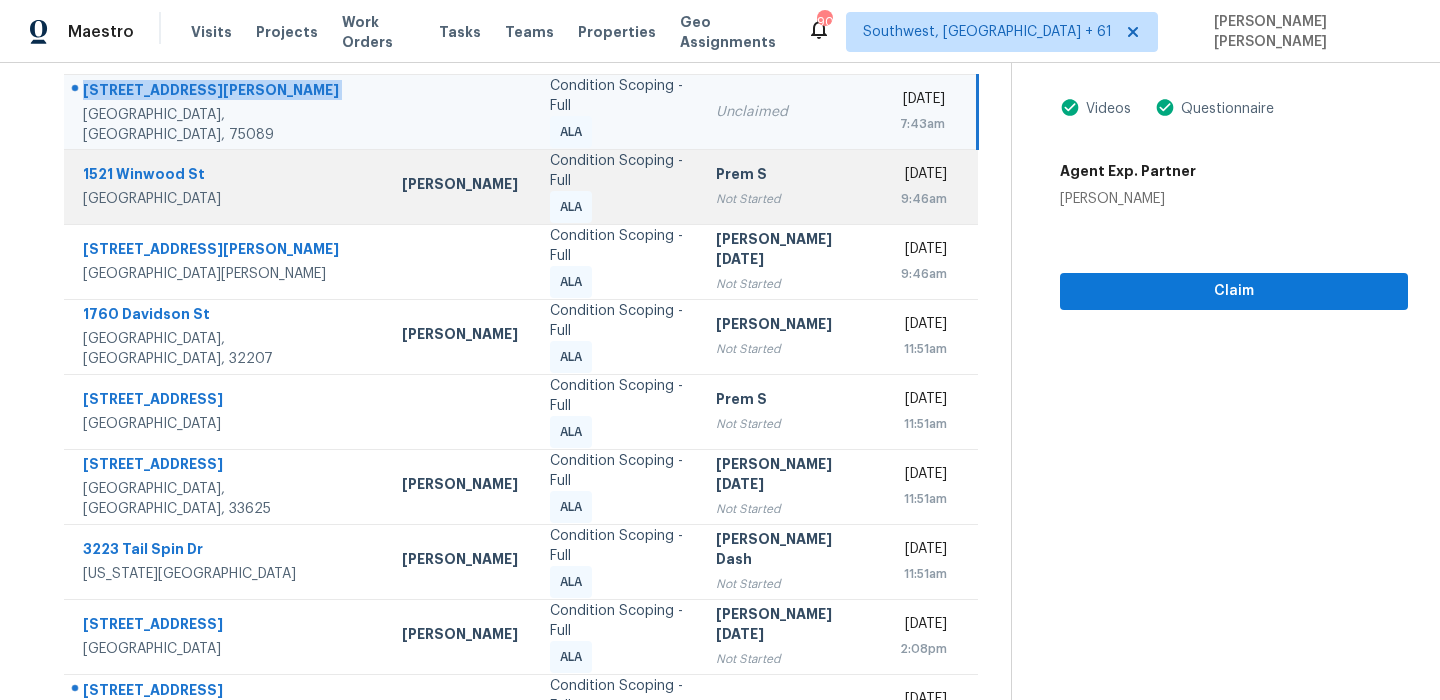 click on "1521 Winwood St" at bounding box center [226, 176] 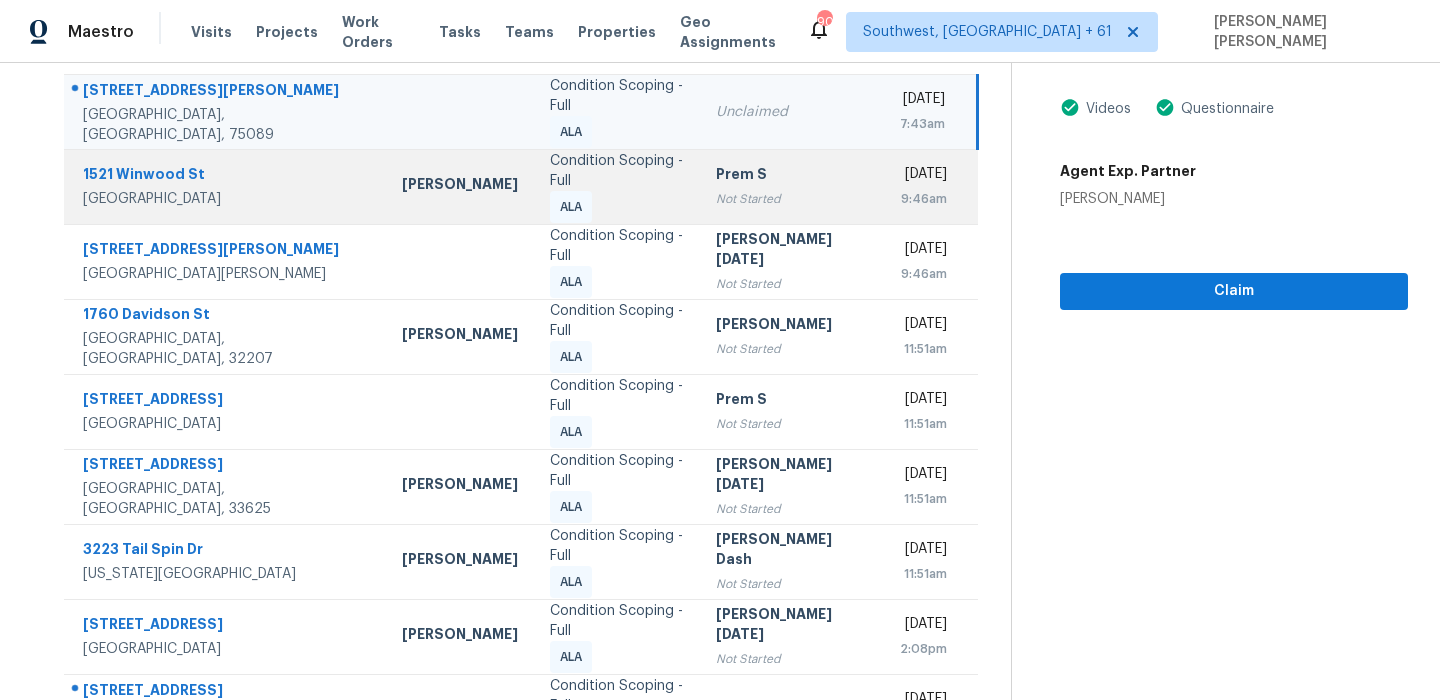 click on "1521 Winwood St" at bounding box center [226, 176] 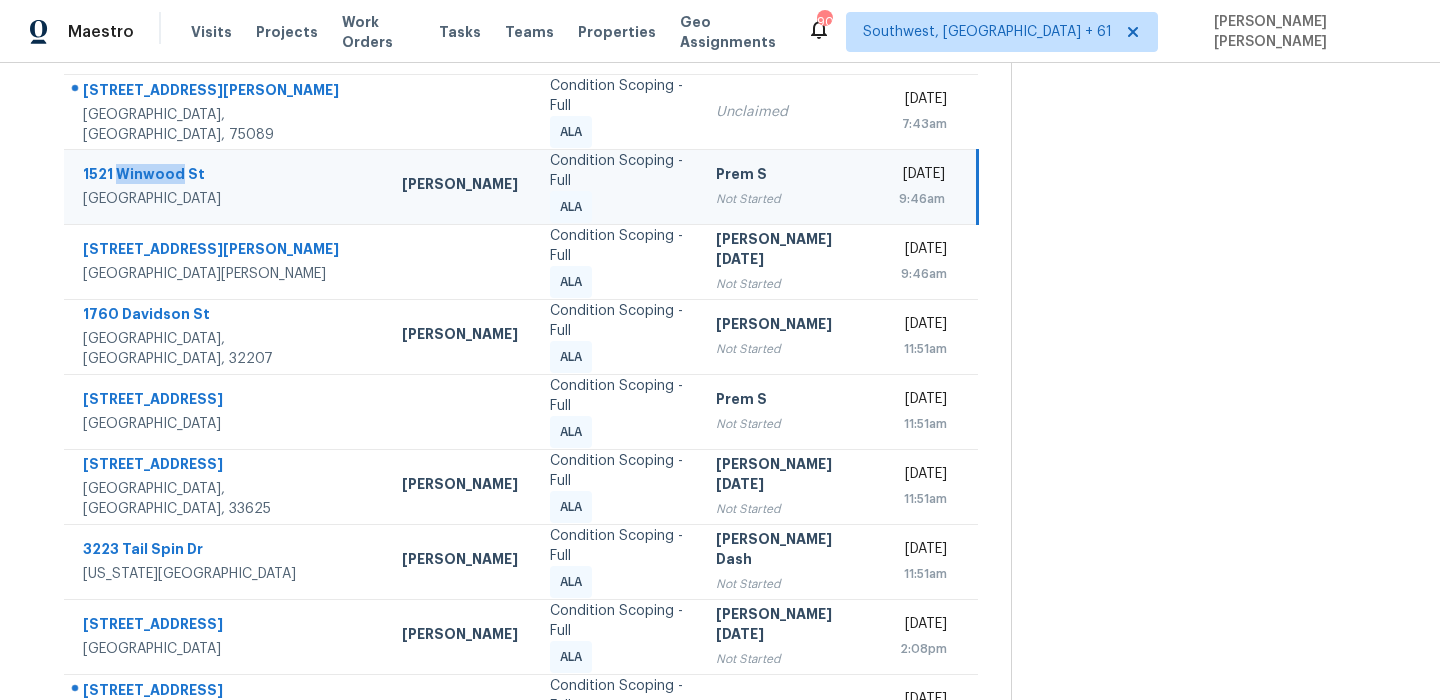 click on "1521 Winwood St" at bounding box center [226, 176] 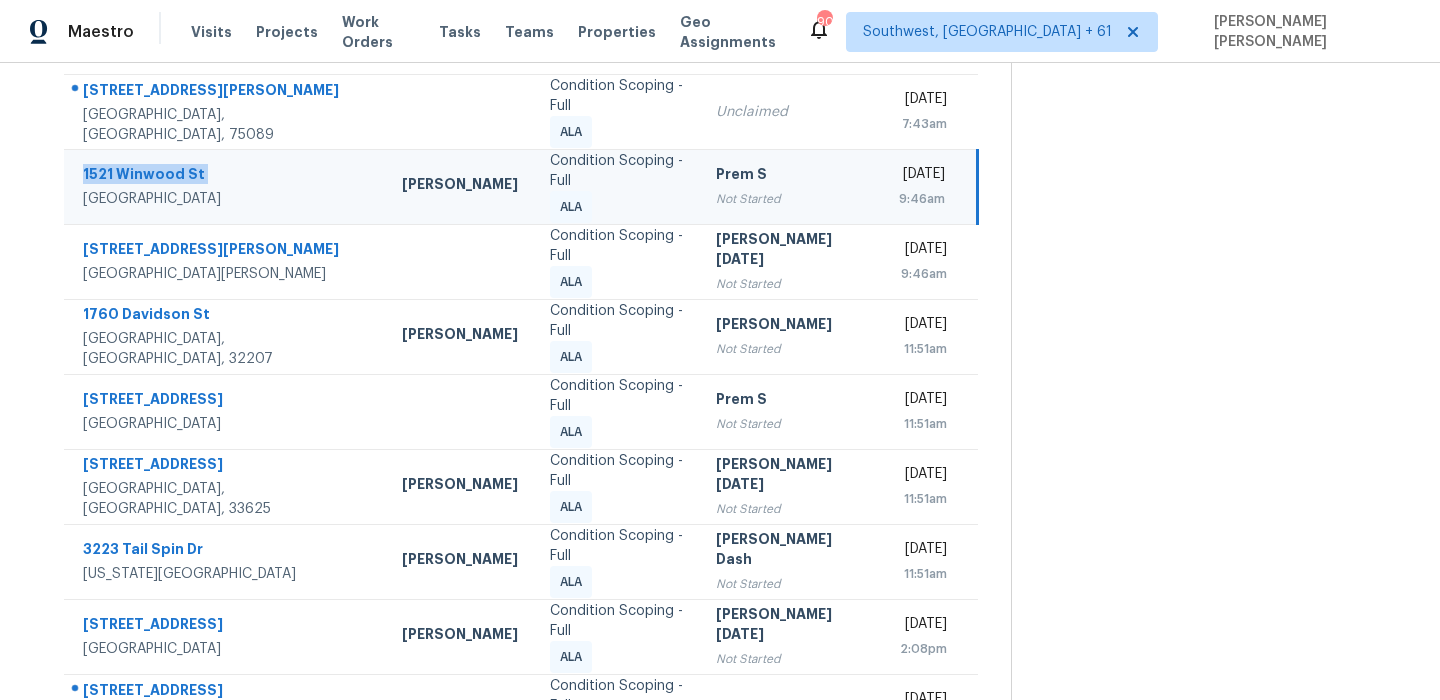 copy on "1521 Winwood St" 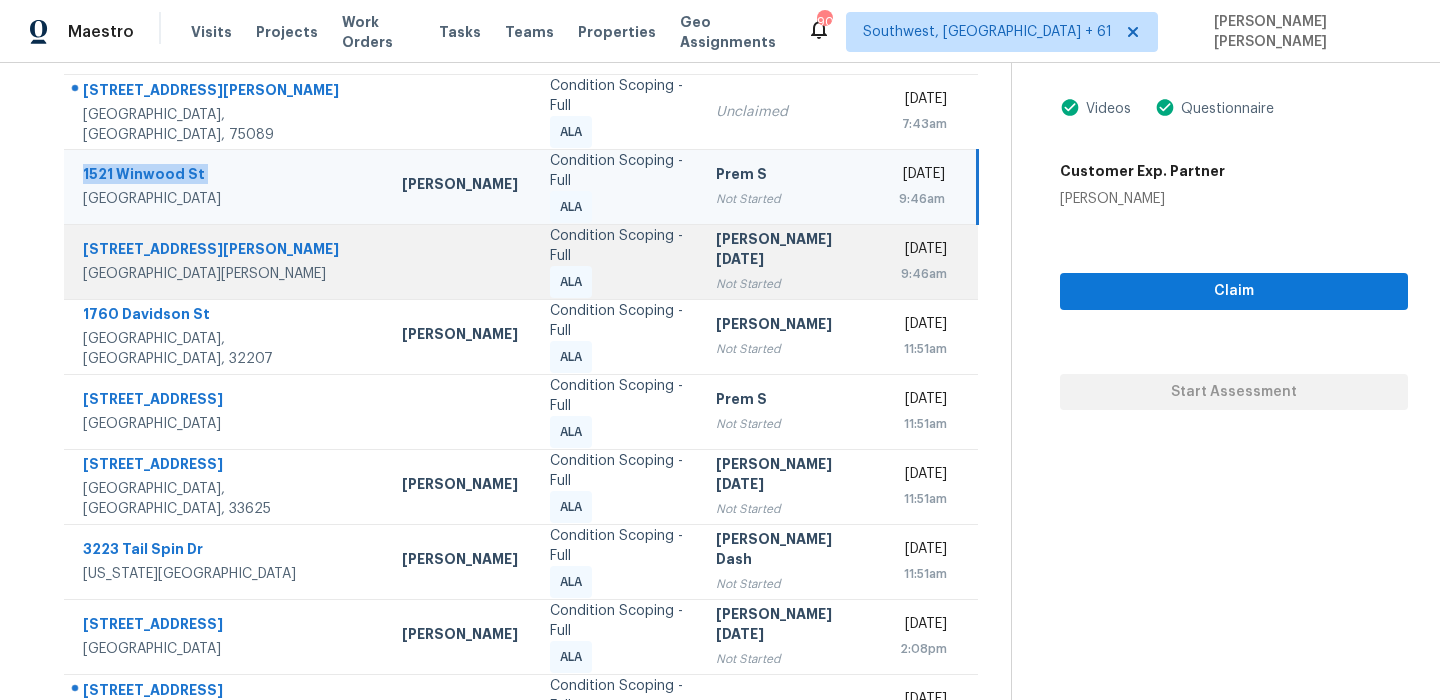 click on "2315 McKenney Way N   North St. Paul, MN, 55109" at bounding box center (225, 261) 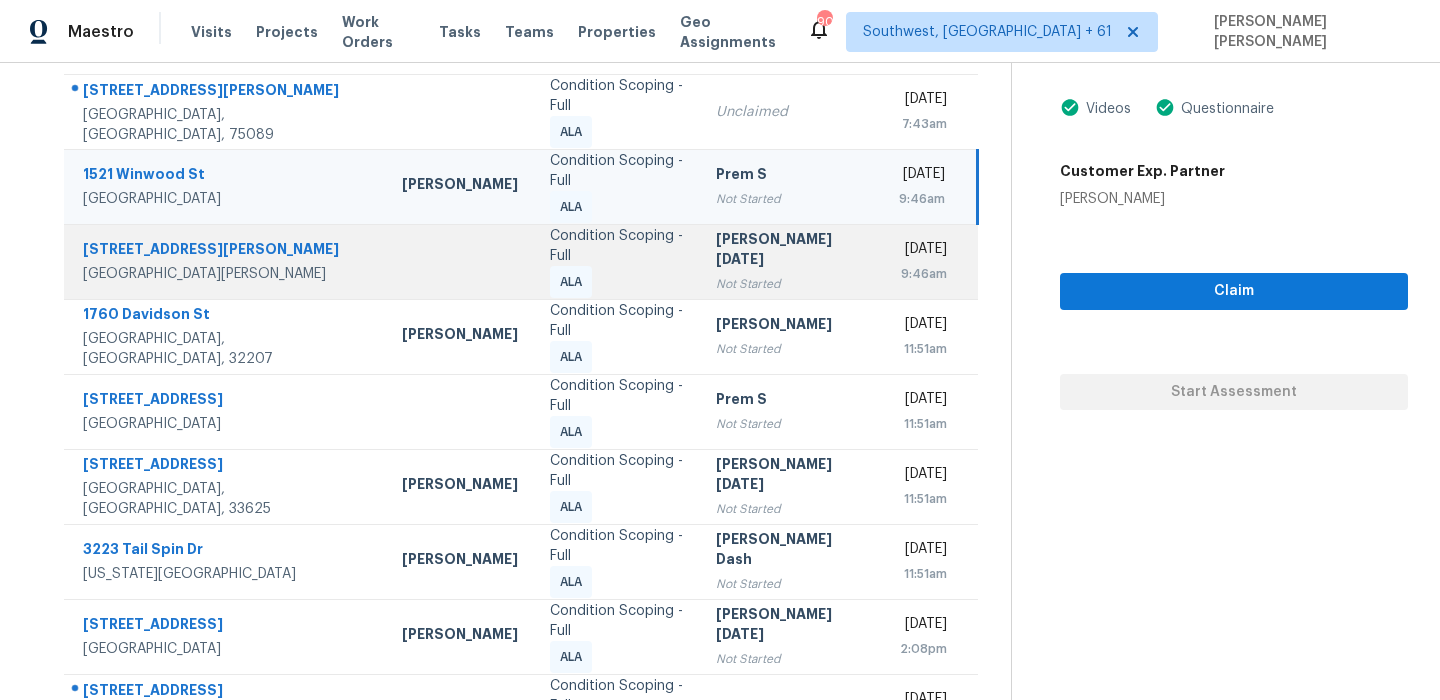 click on "2315 McKenney Way N   North St. Paul, MN, 55109" at bounding box center [225, 261] 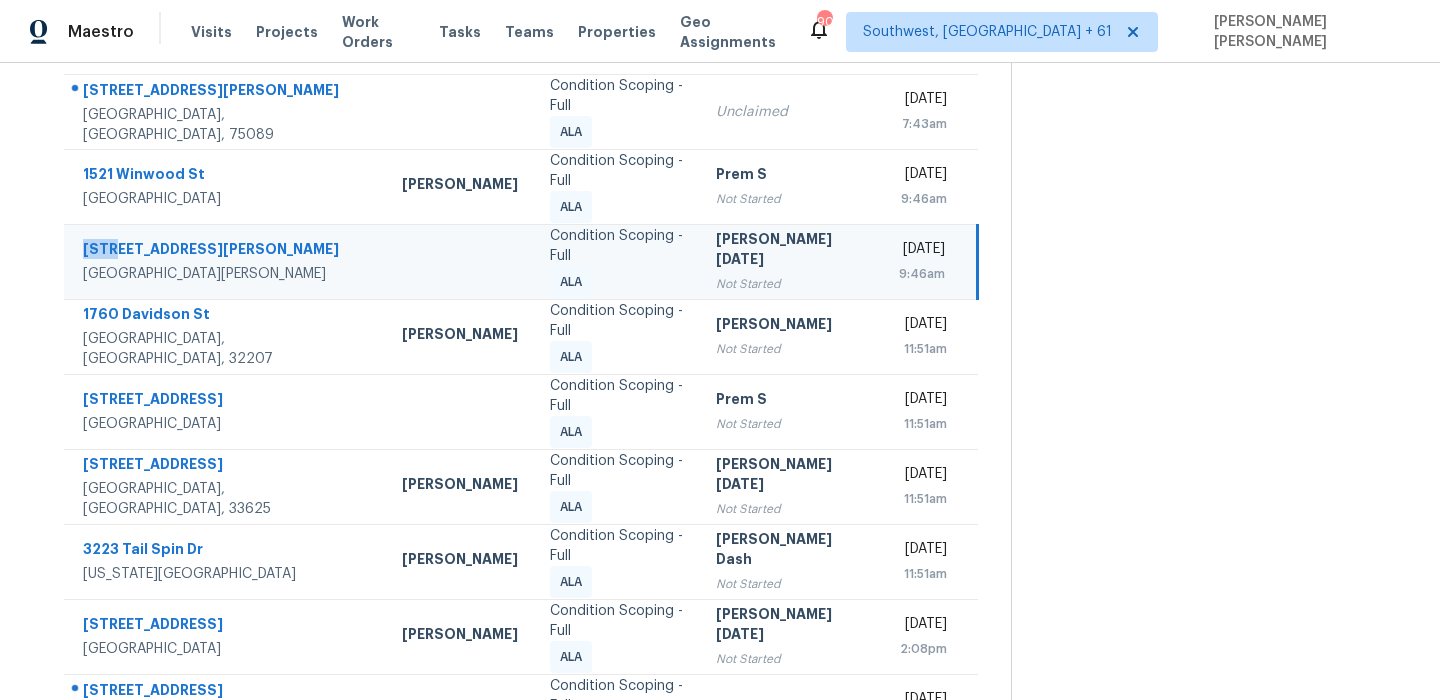 click on "2315 McKenney Way N   North St. Paul, MN, 55109" at bounding box center [225, 261] 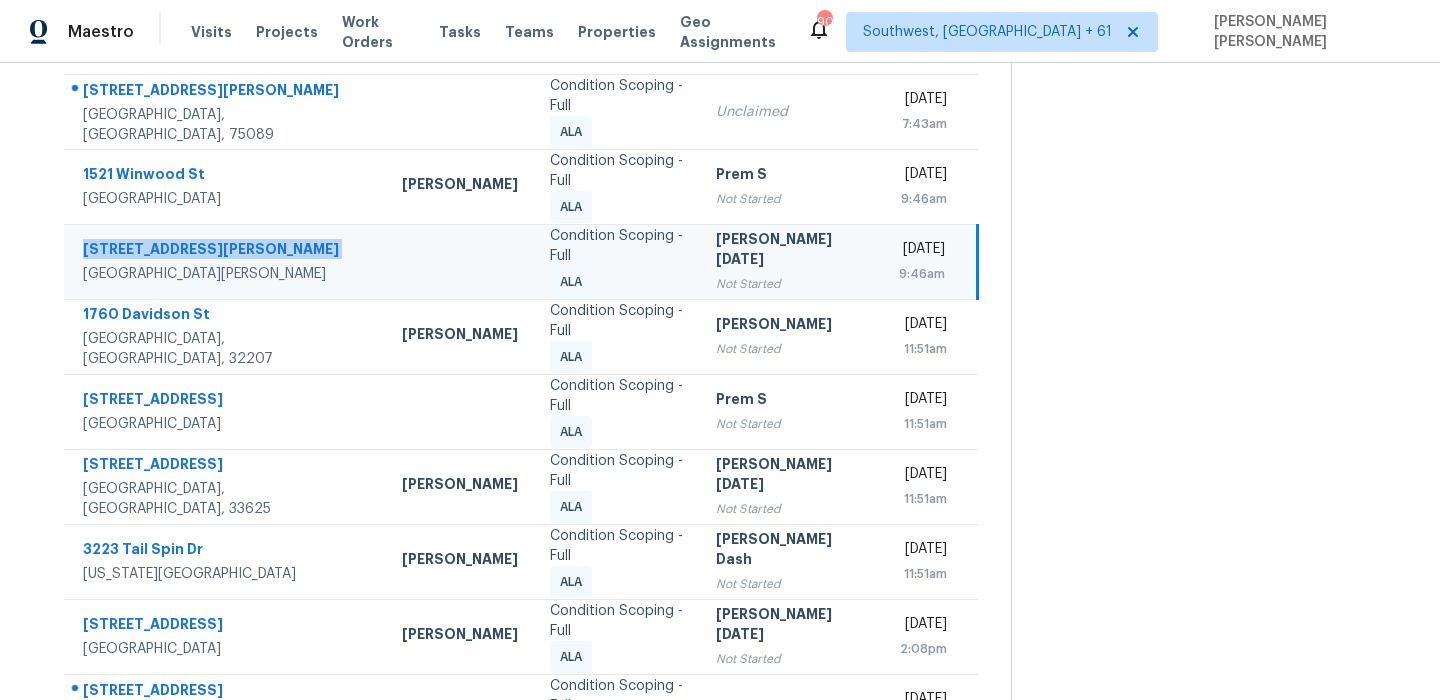 copy on "2315 McKenney Way N" 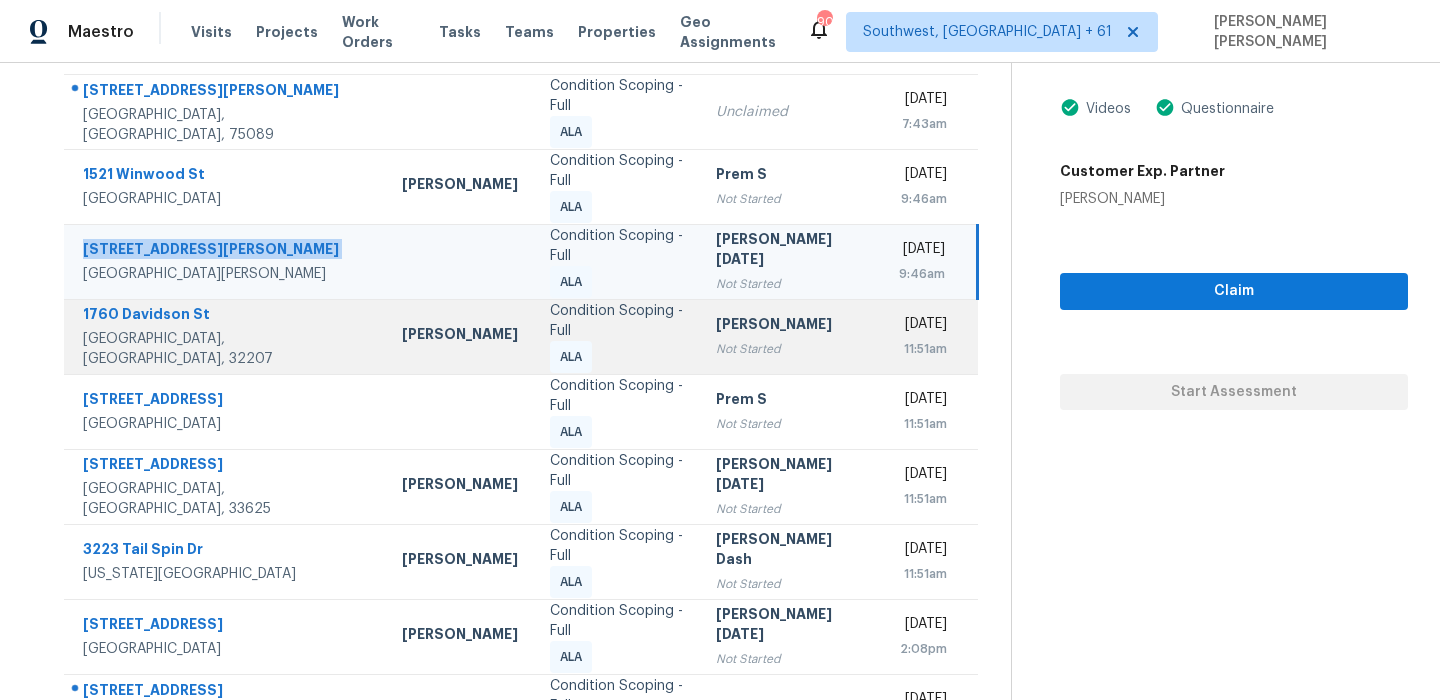 click on "1760 Davidson St" at bounding box center (226, 316) 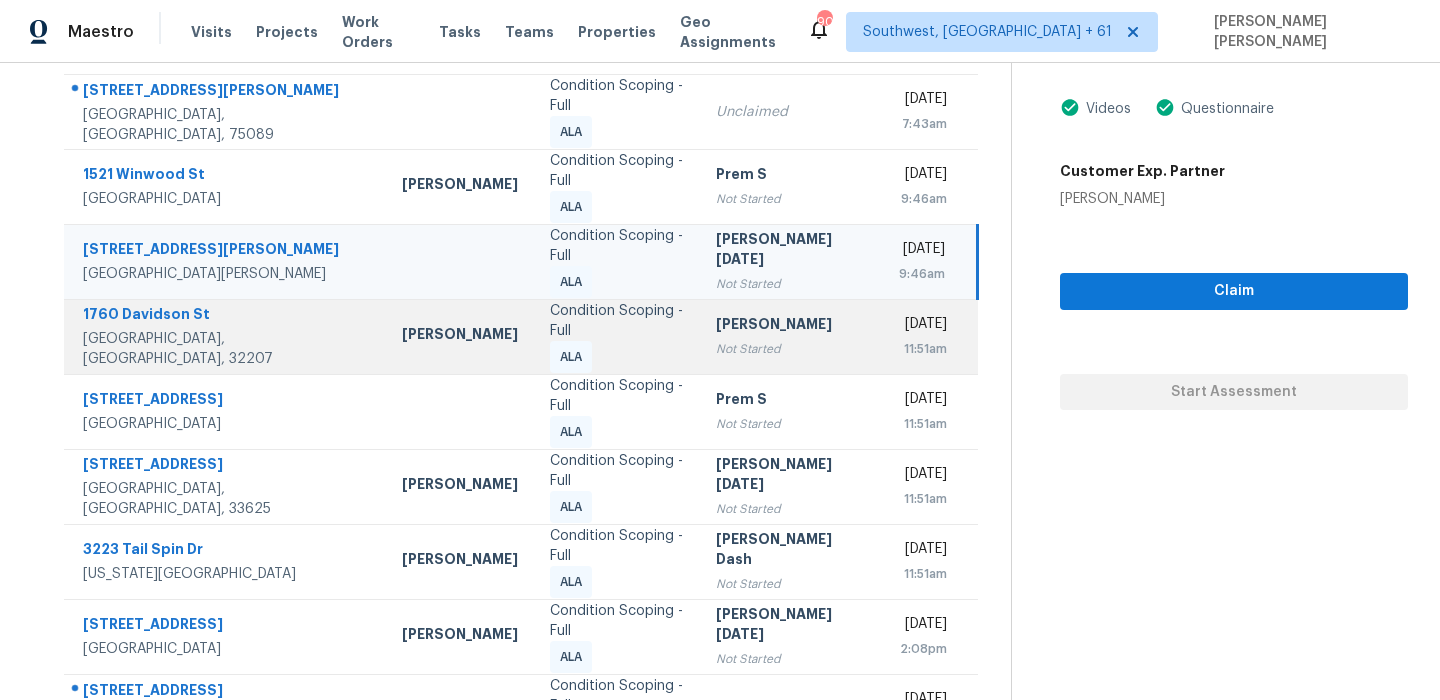 click on "1760 Davidson St" at bounding box center (226, 316) 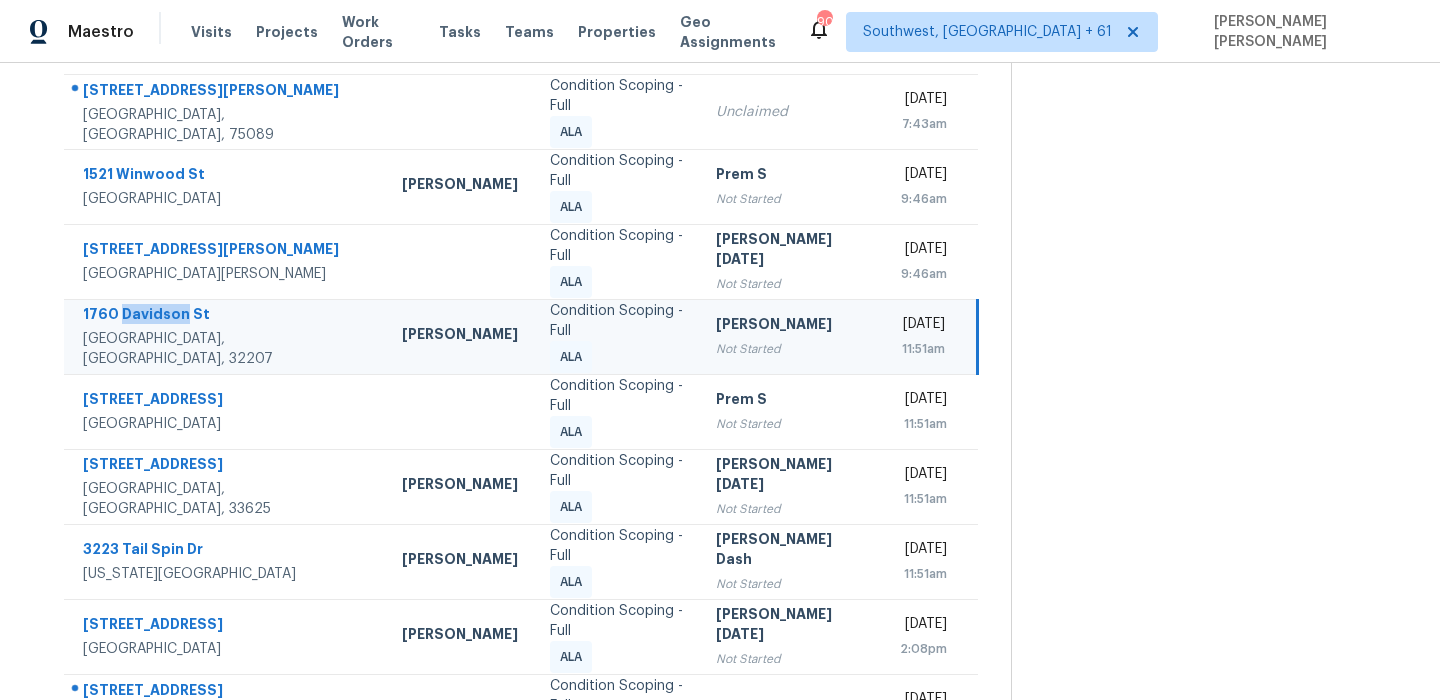 click on "1760 Davidson St" at bounding box center [226, 316] 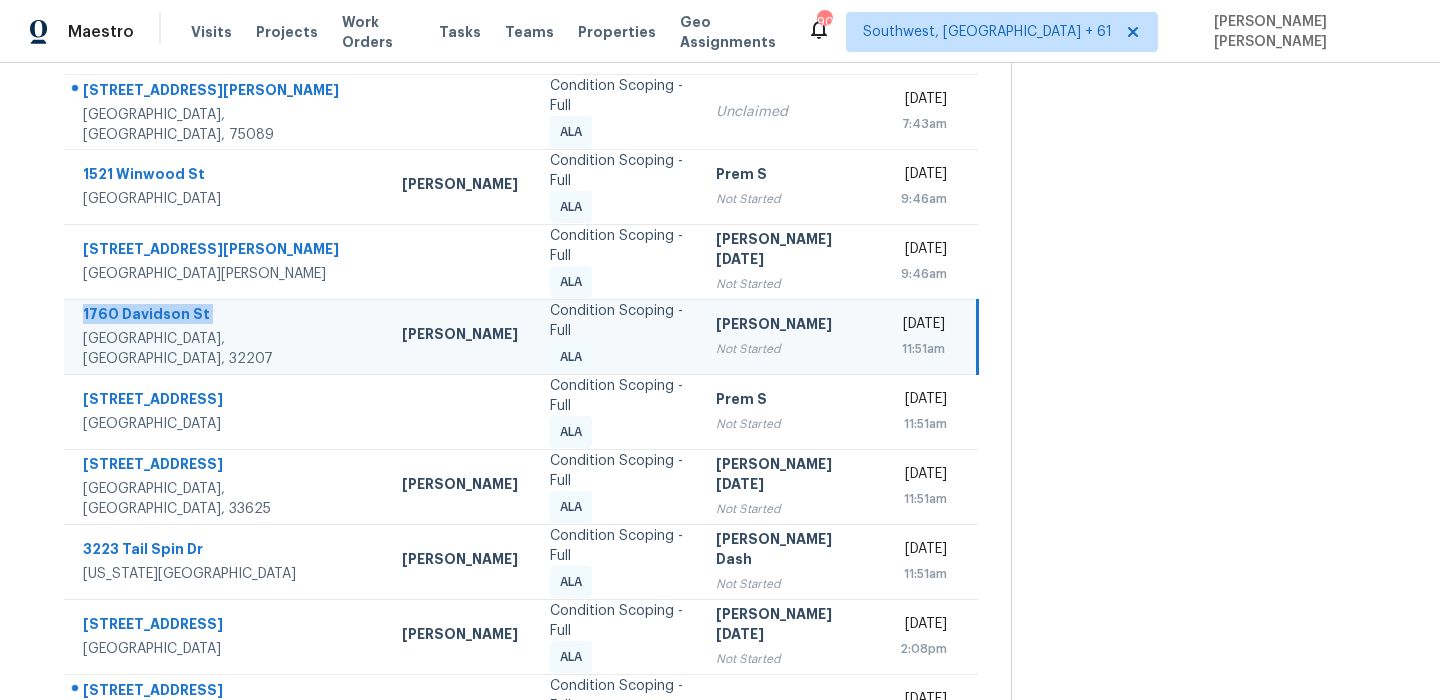 copy on "1760 Davidson St" 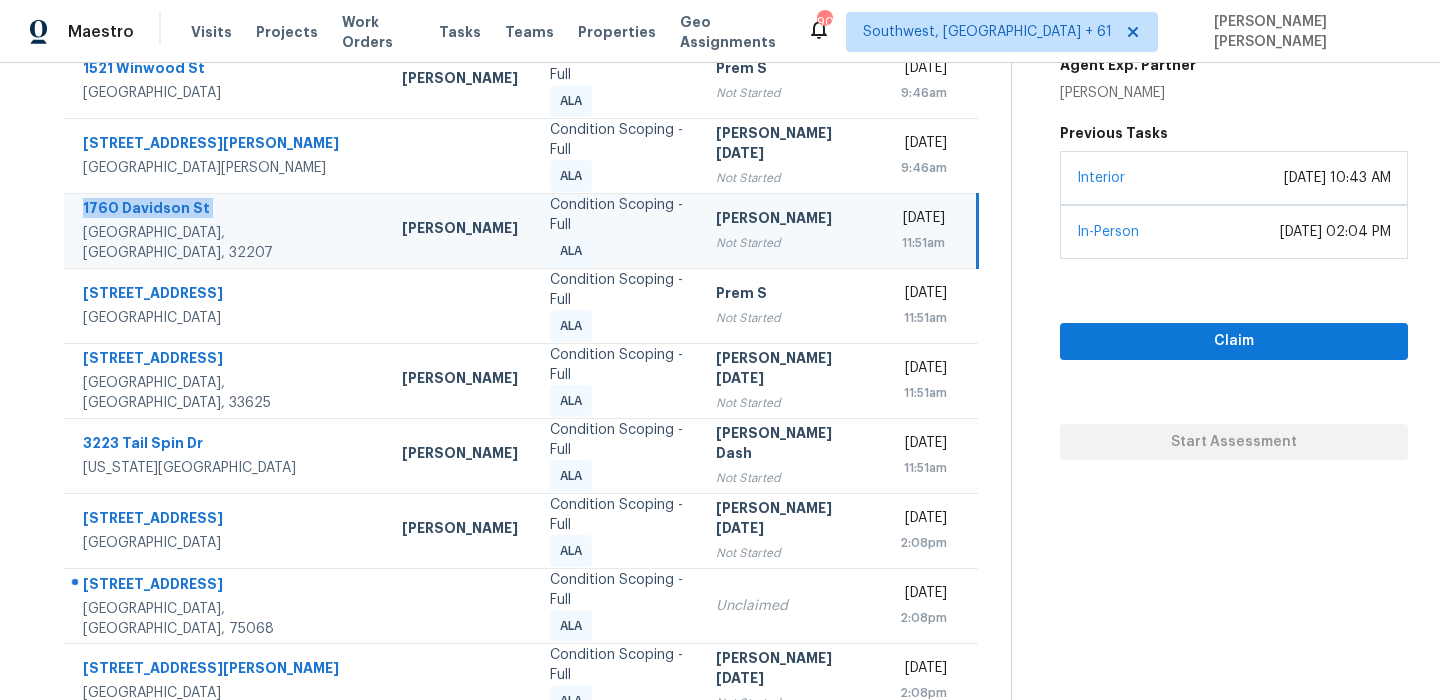 scroll, scrollTop: 391, scrollLeft: 0, axis: vertical 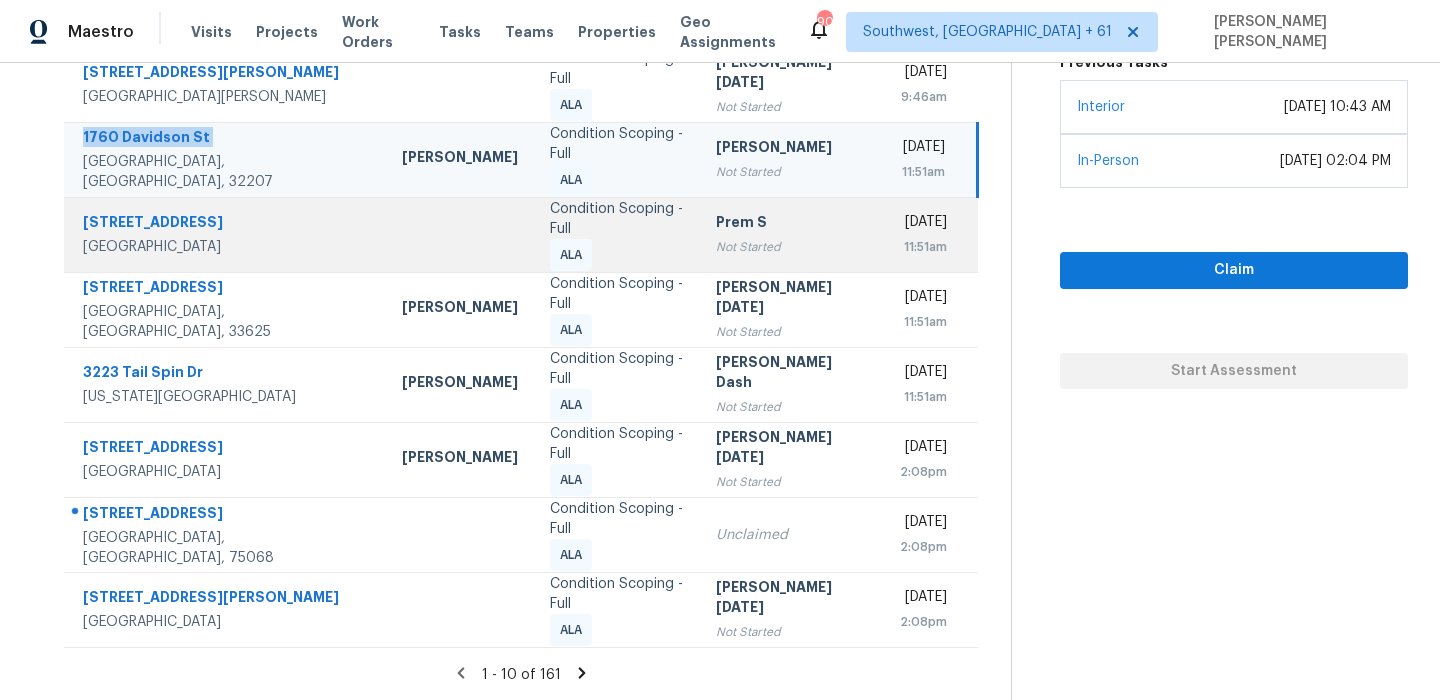 click on "508 Ferry Ct" at bounding box center [226, 224] 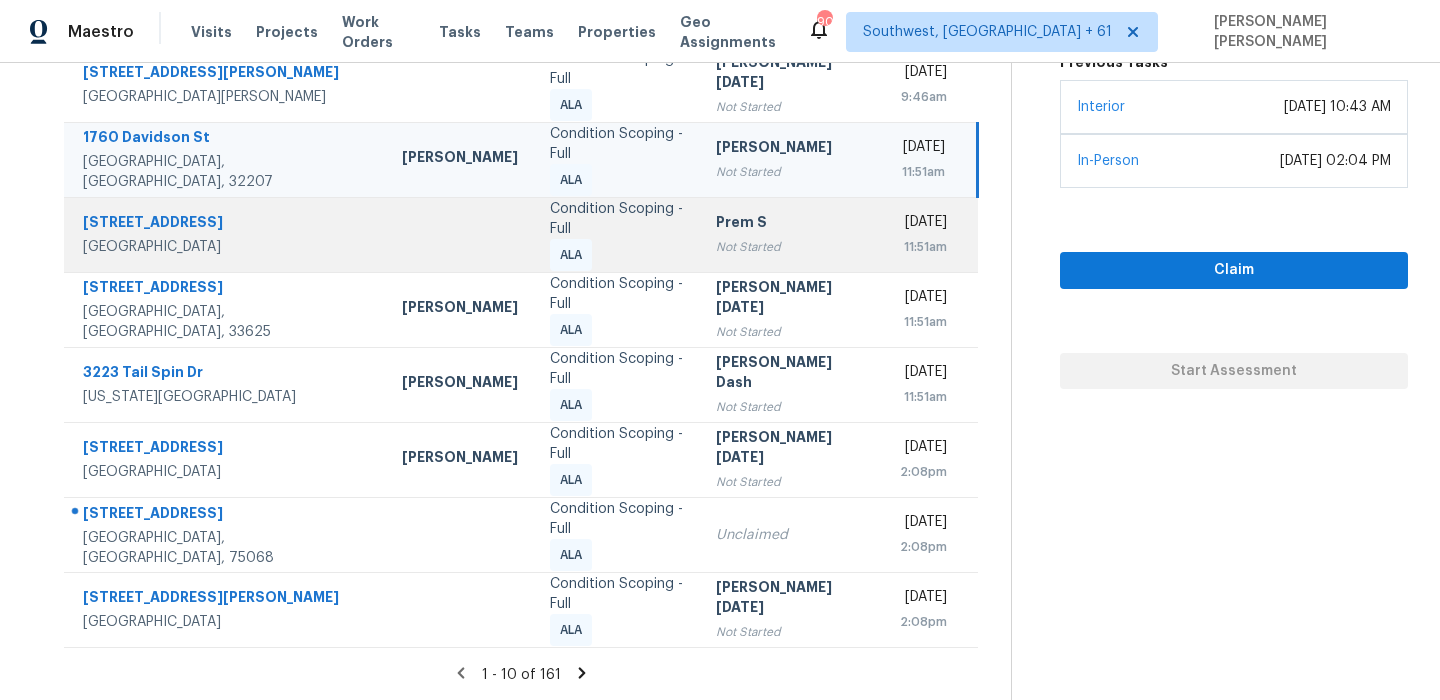 click on "508 Ferry Ct" at bounding box center [226, 224] 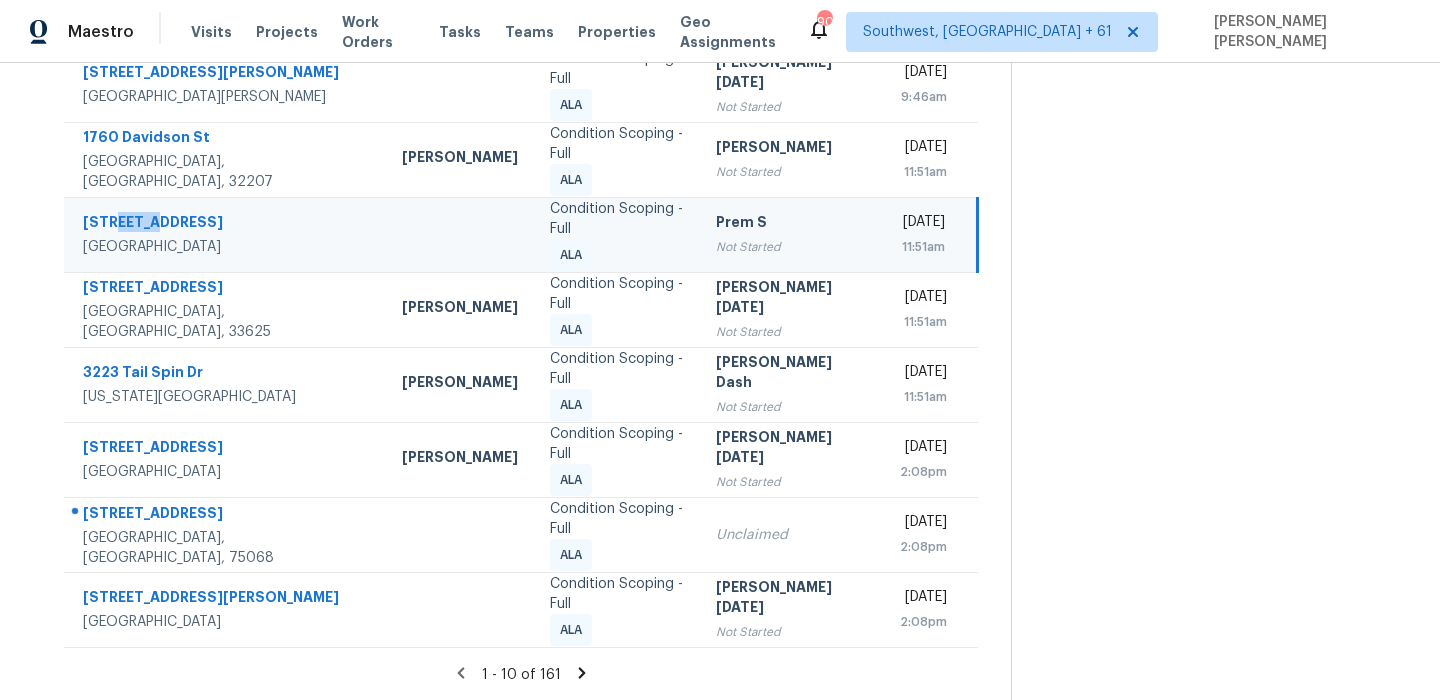 click on "508 Ferry Ct" at bounding box center [226, 224] 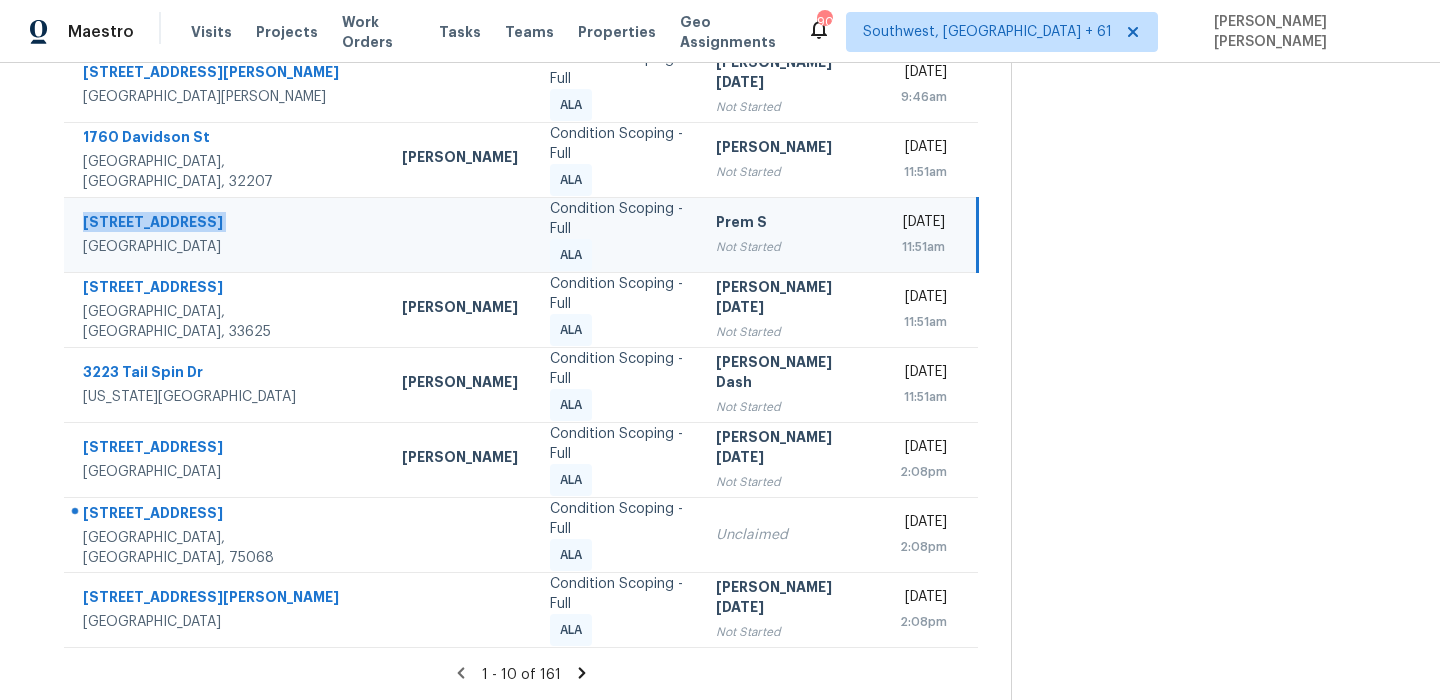 copy on "508 Ferry Ct" 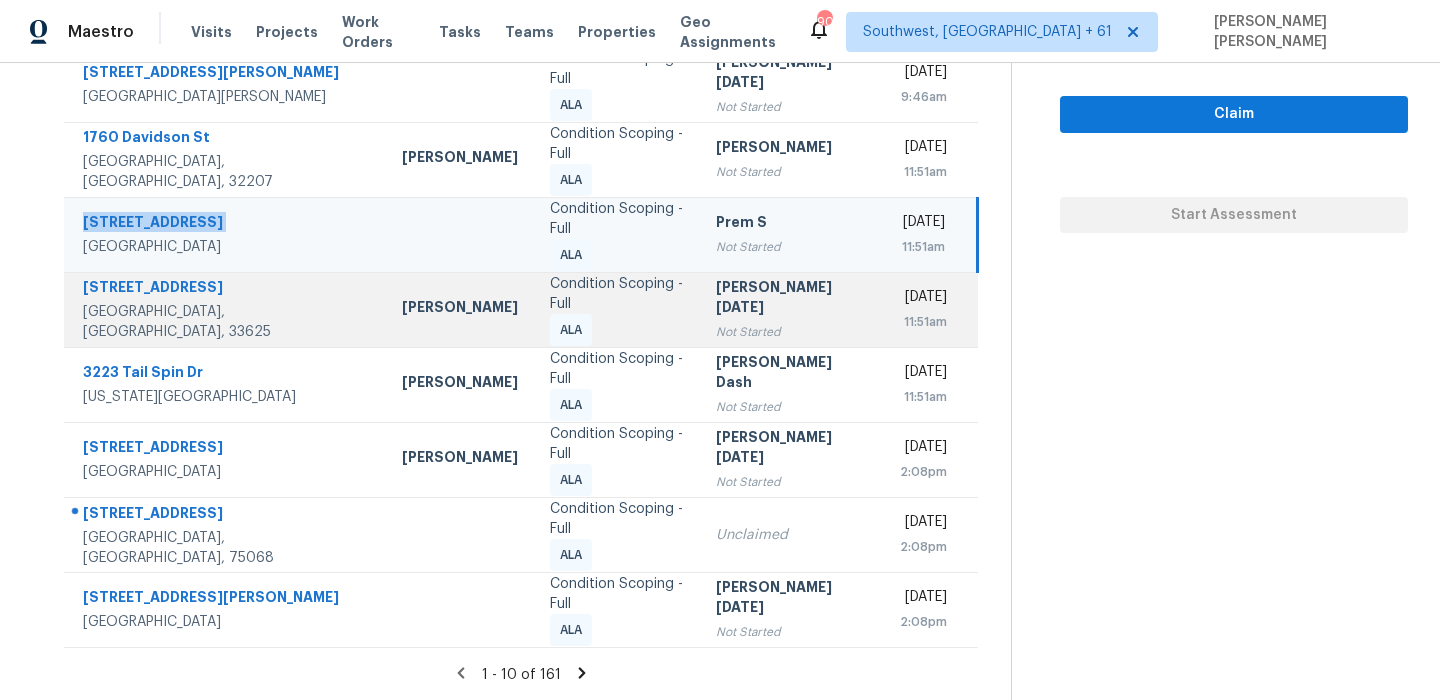 click on "11808 Hickorynut Dr" at bounding box center (226, 289) 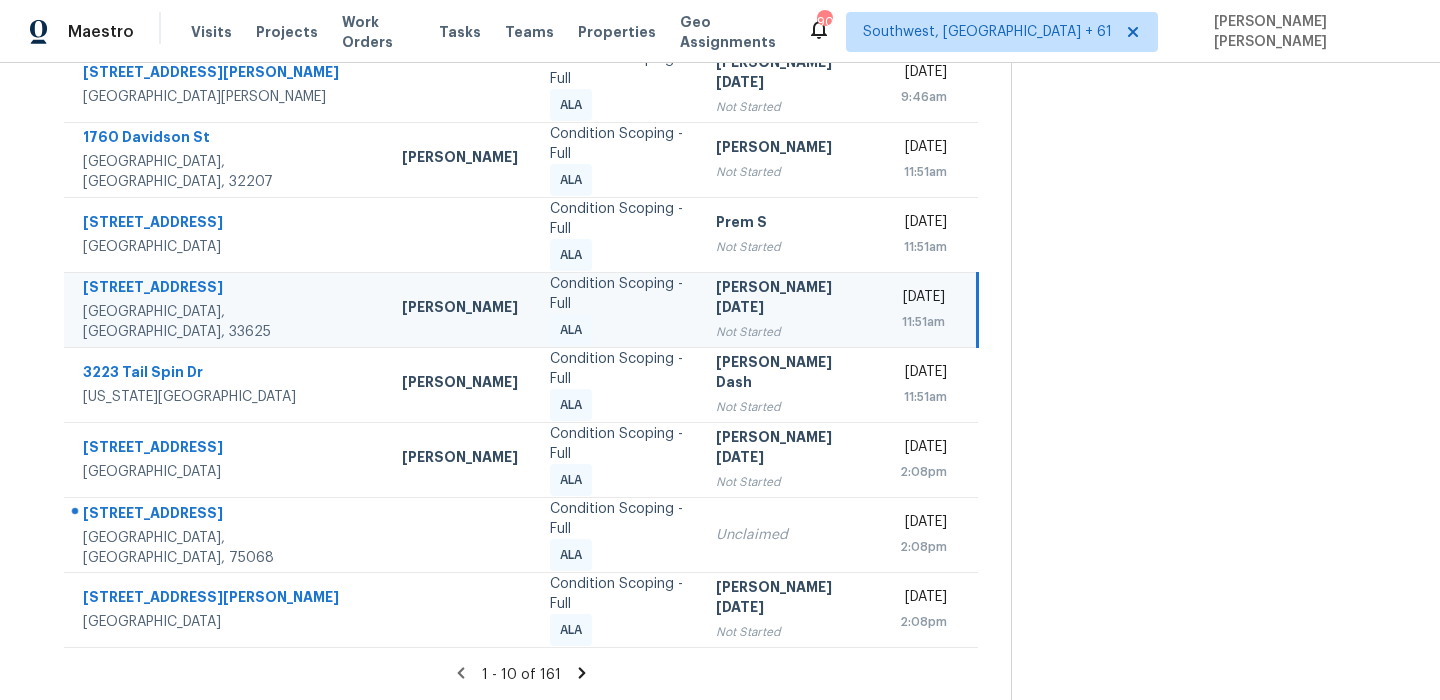 click on "11808 Hickorynut Dr" at bounding box center [226, 289] 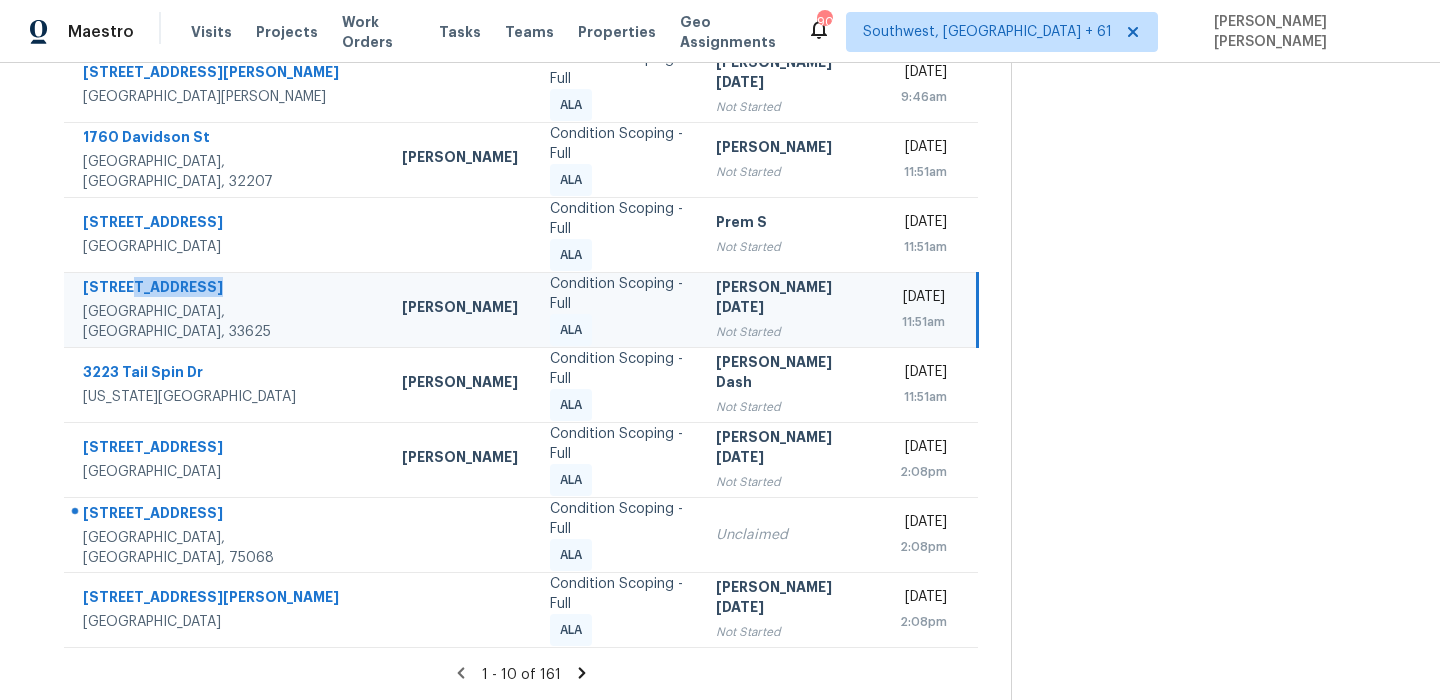 click on "11808 Hickorynut Dr" at bounding box center (226, 289) 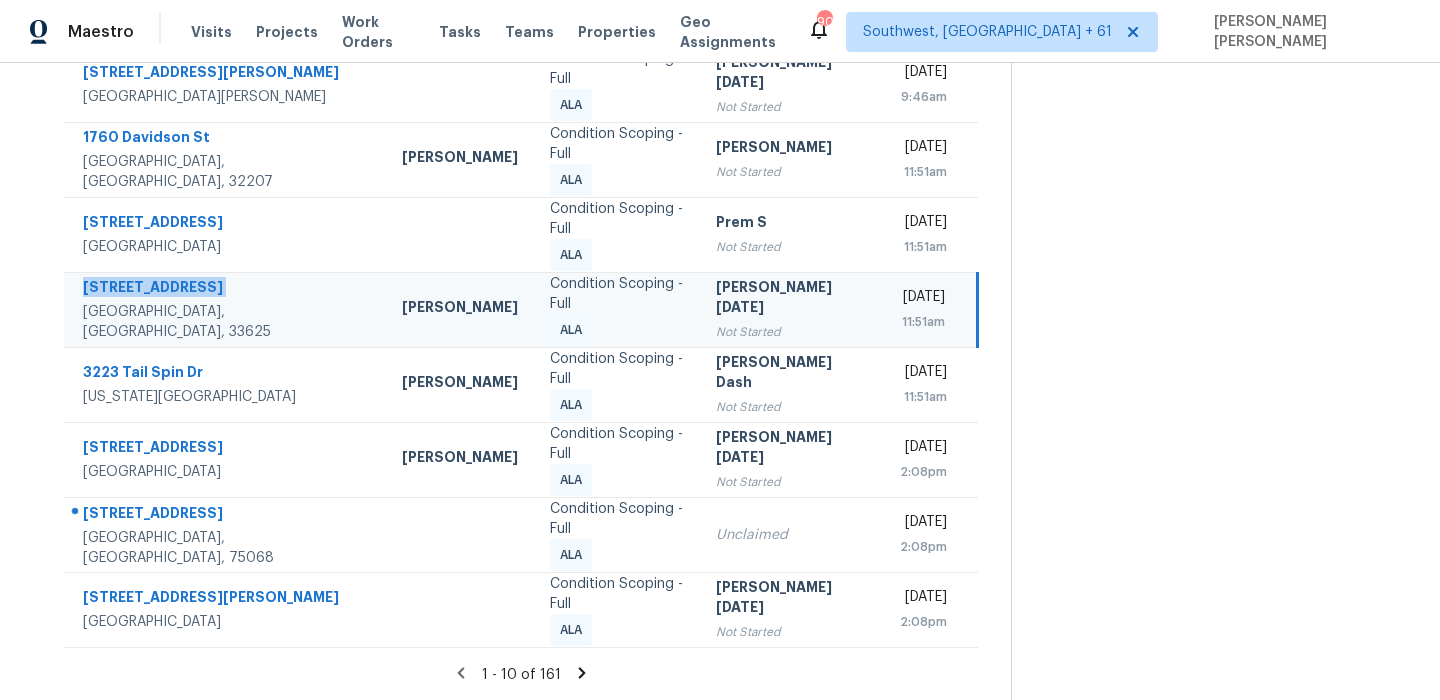 copy on "11808 Hickorynut Dr" 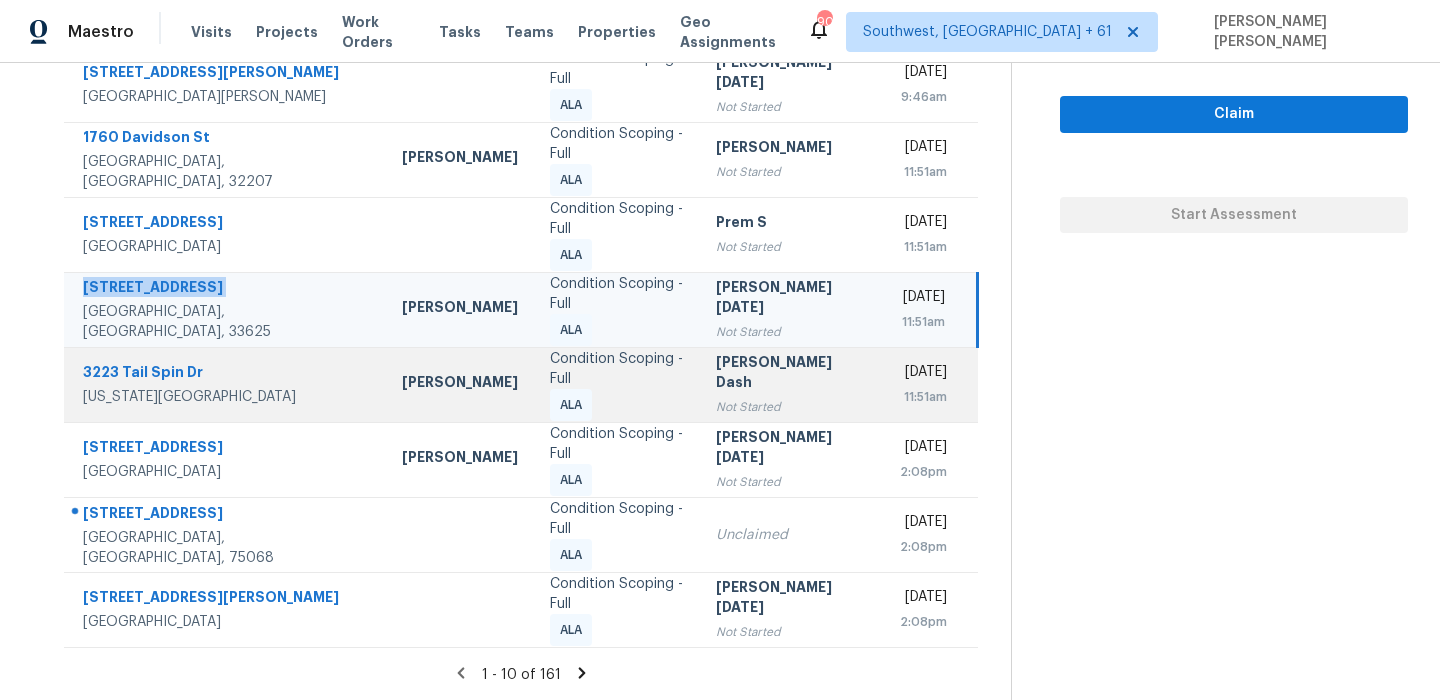 click on "3223 Tail Spin Dr" at bounding box center (226, 374) 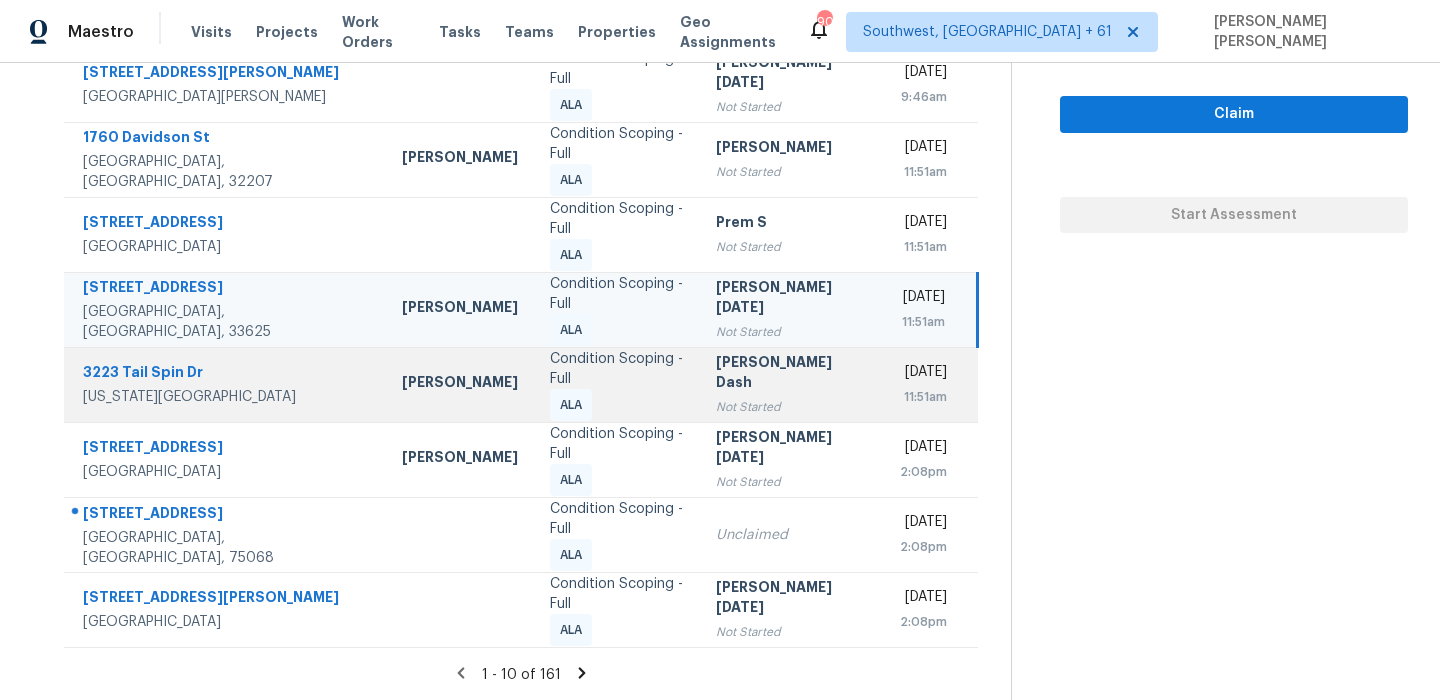 click on "3223 Tail Spin Dr" at bounding box center (226, 374) 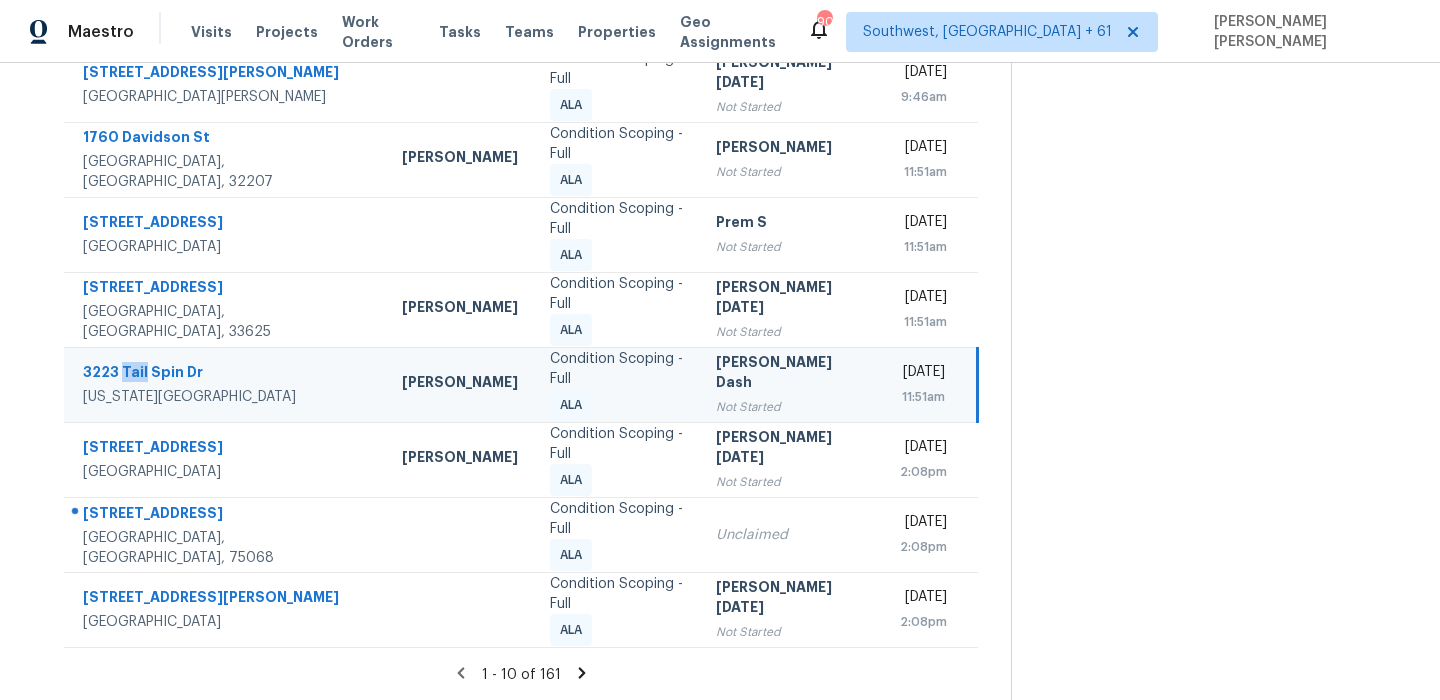 click on "3223 Tail Spin Dr" at bounding box center (226, 374) 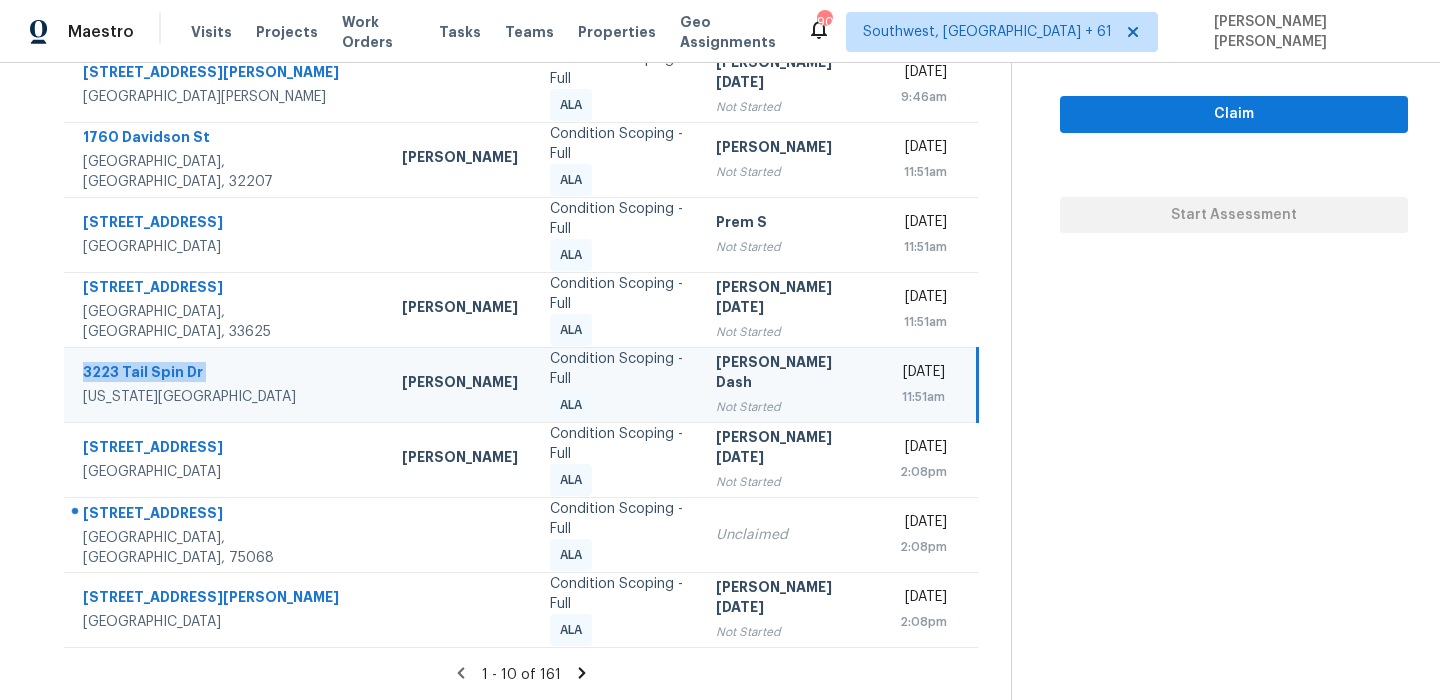 copy on "3223 Tail Spin Dr" 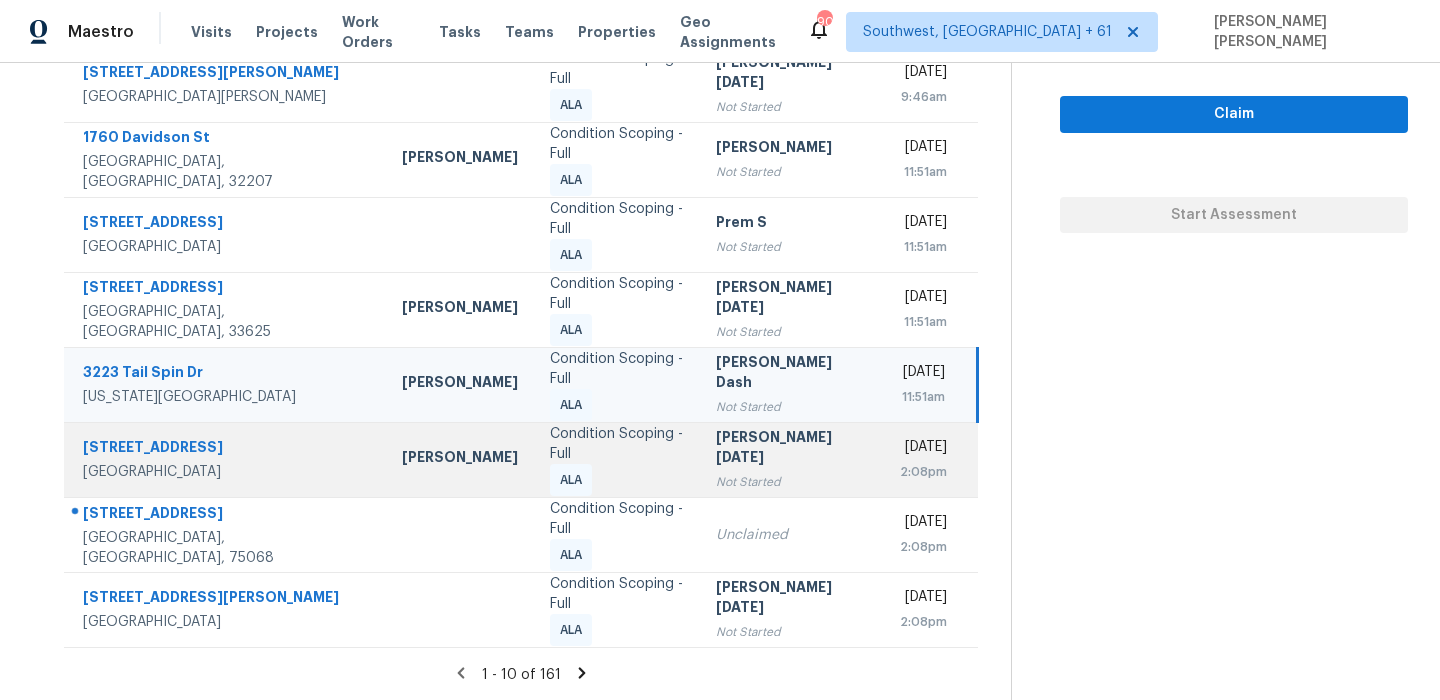 click on "3561 Burgate Trl" at bounding box center (226, 449) 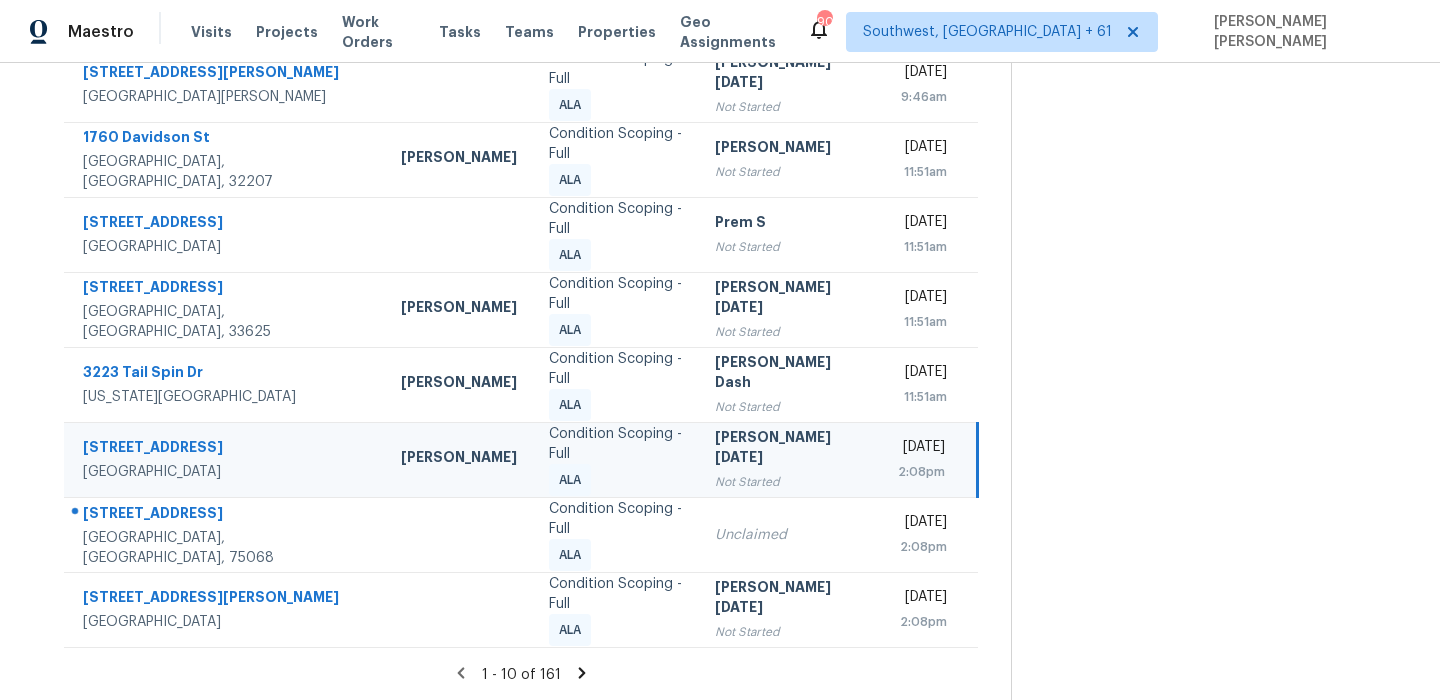 click on "3561 Burgate Trl" at bounding box center (226, 449) 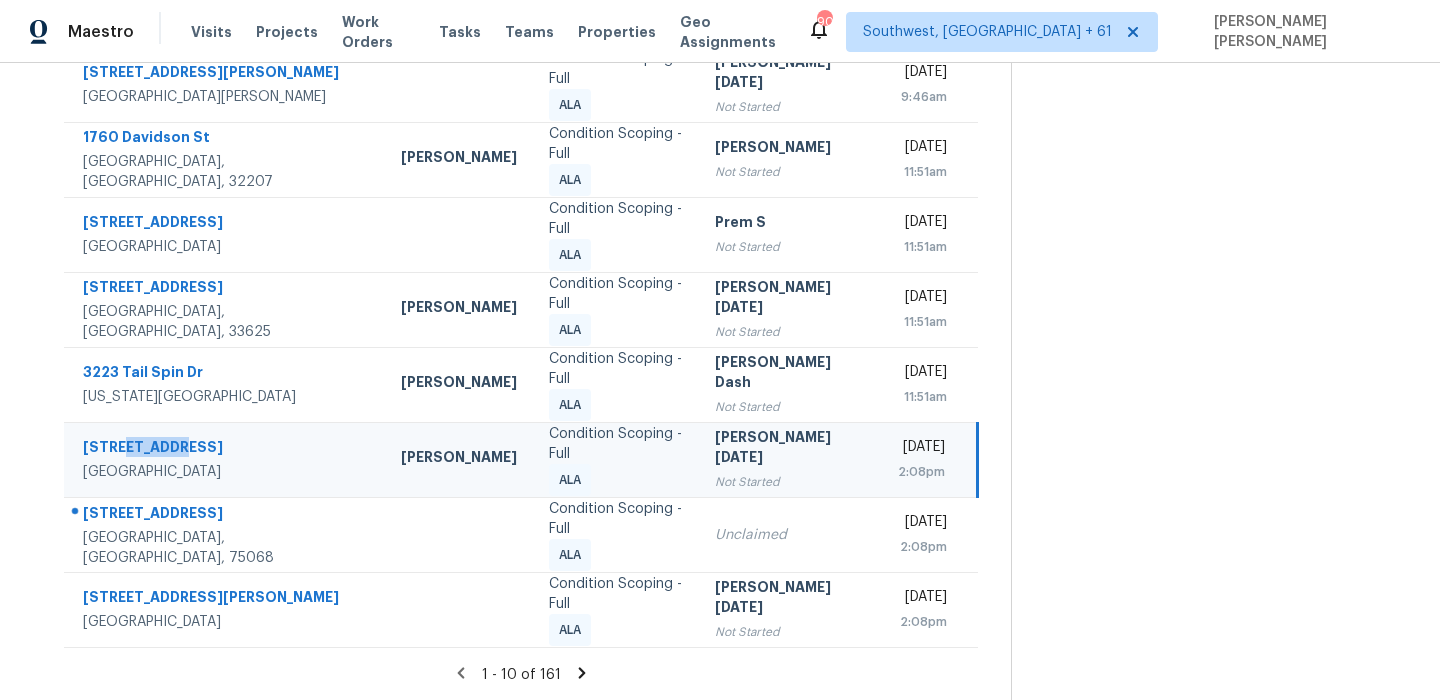 click on "3561 Burgate Trl" at bounding box center (226, 449) 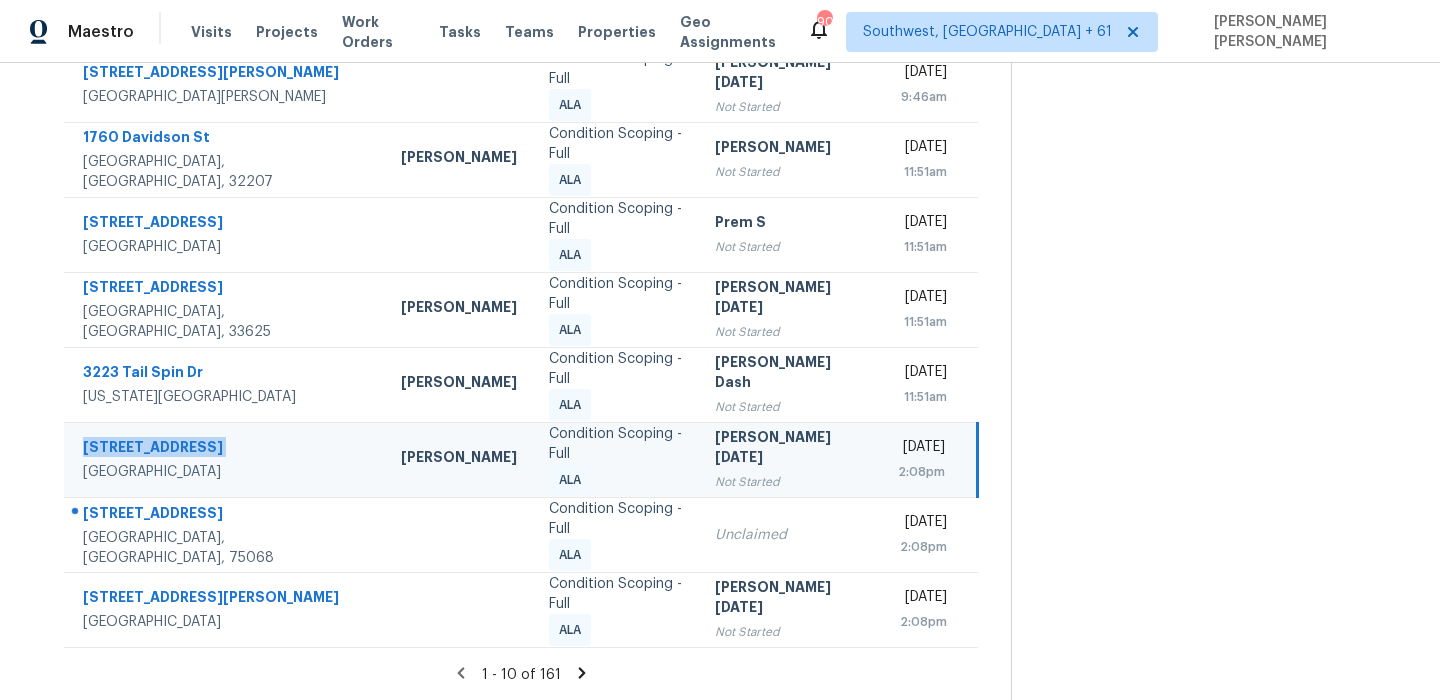 click on "3561 Burgate Trl" at bounding box center (226, 449) 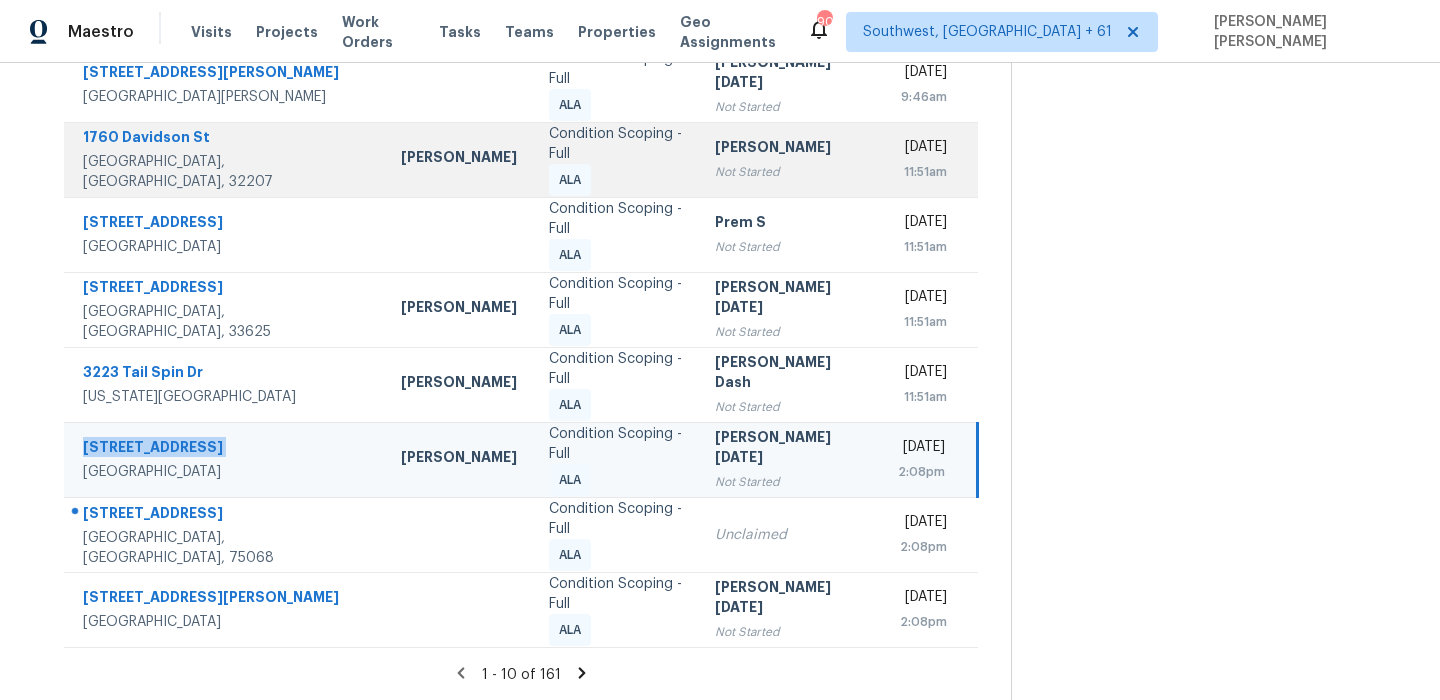 copy on "3561 Burgate Trl" 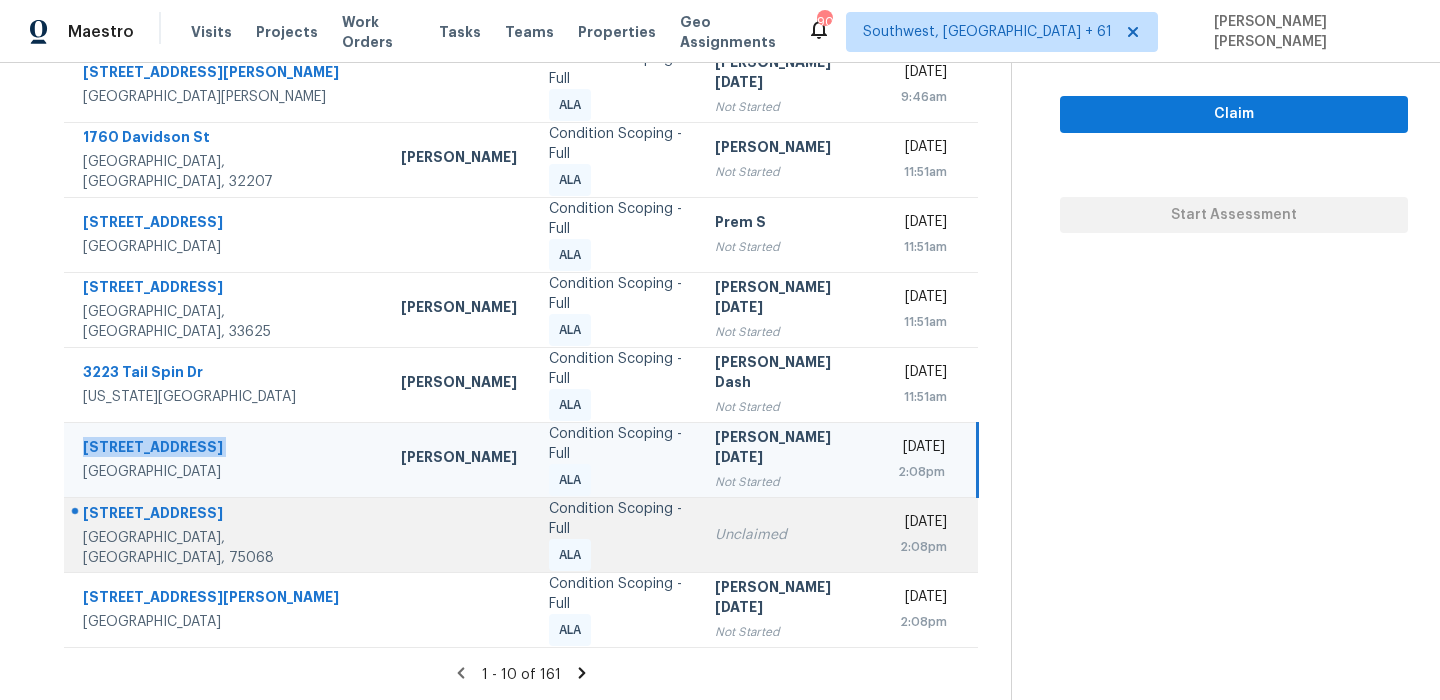 click on "2608 Pine Trail Dr" at bounding box center (226, 515) 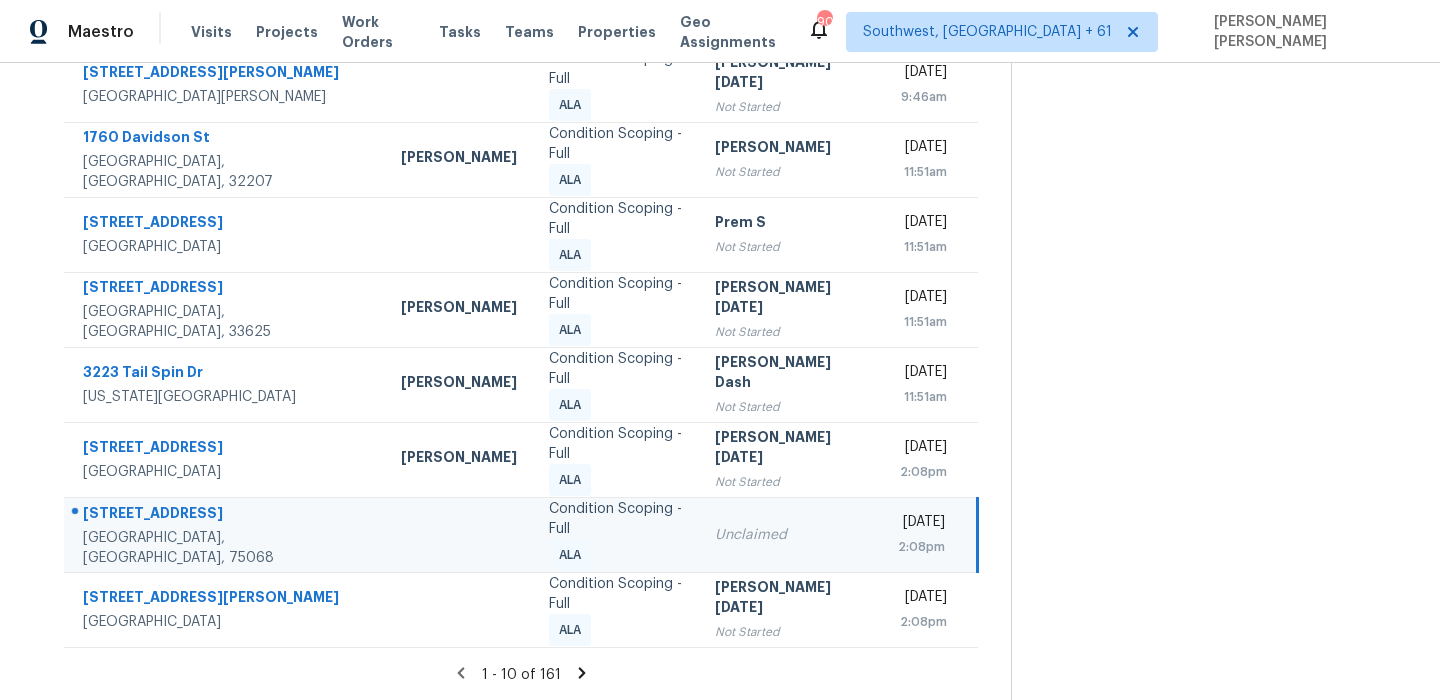 click on "2608 Pine Trail Dr" at bounding box center [226, 515] 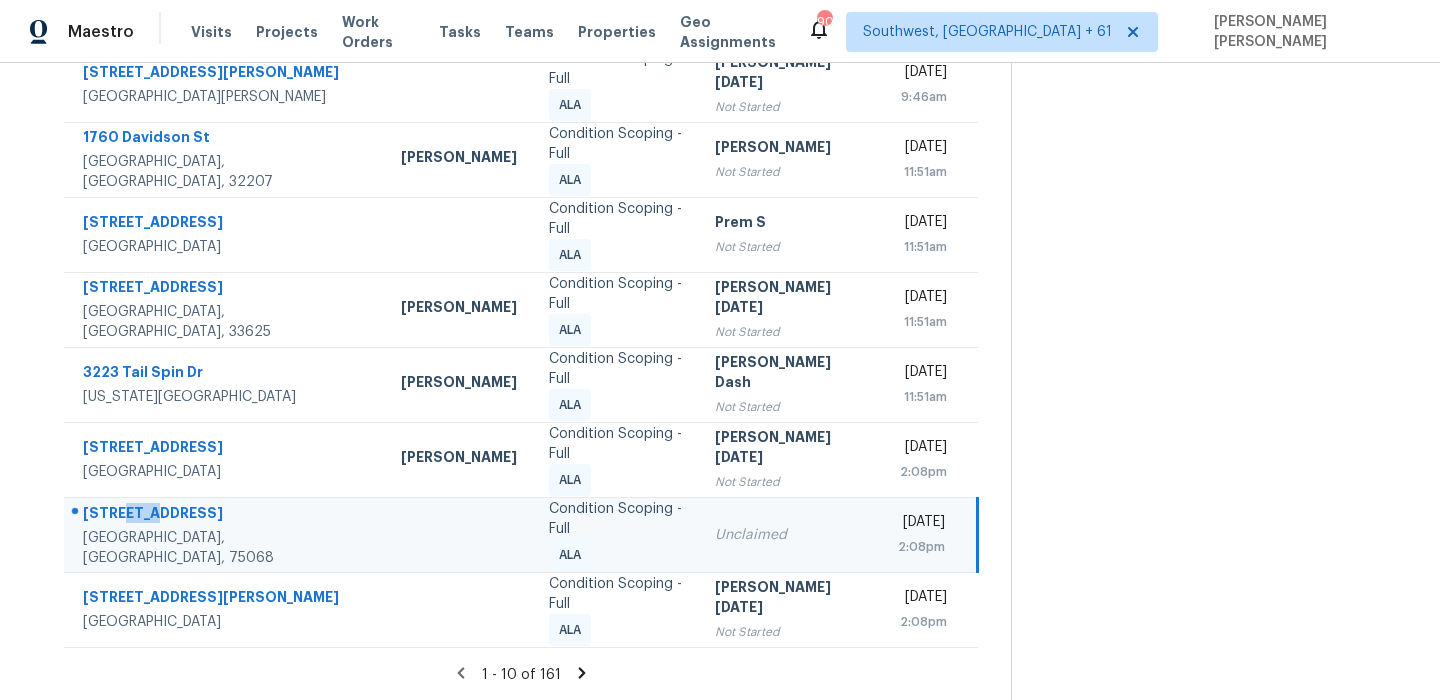 click on "2608 Pine Trail Dr" at bounding box center (226, 515) 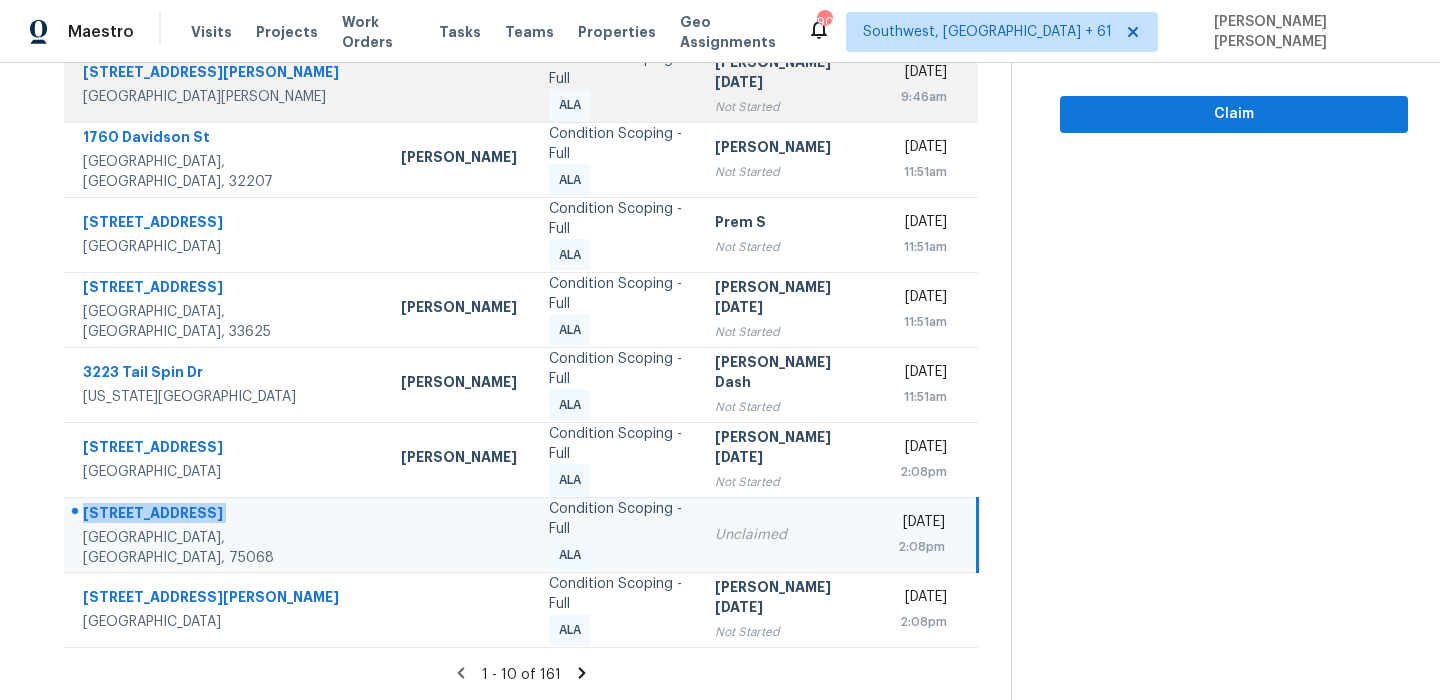 copy on "2608 Pine Trail Dr" 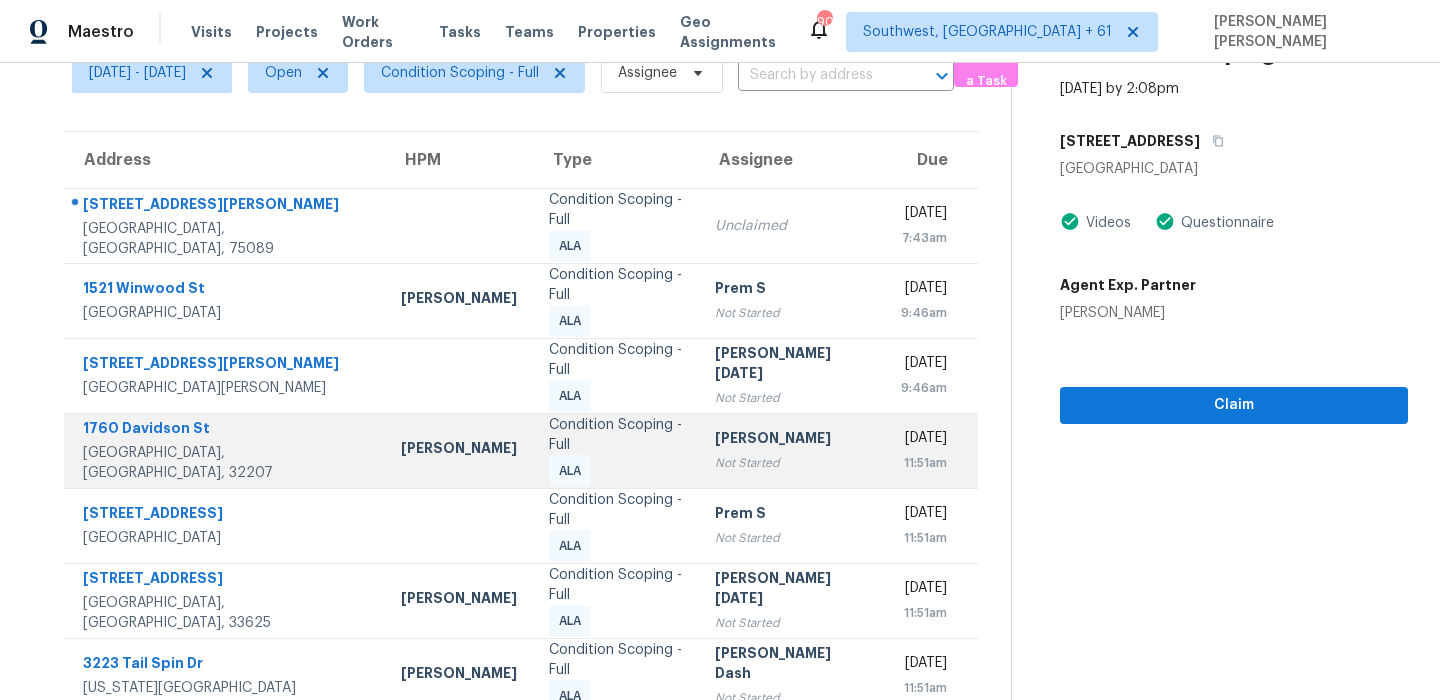 scroll, scrollTop: 33, scrollLeft: 0, axis: vertical 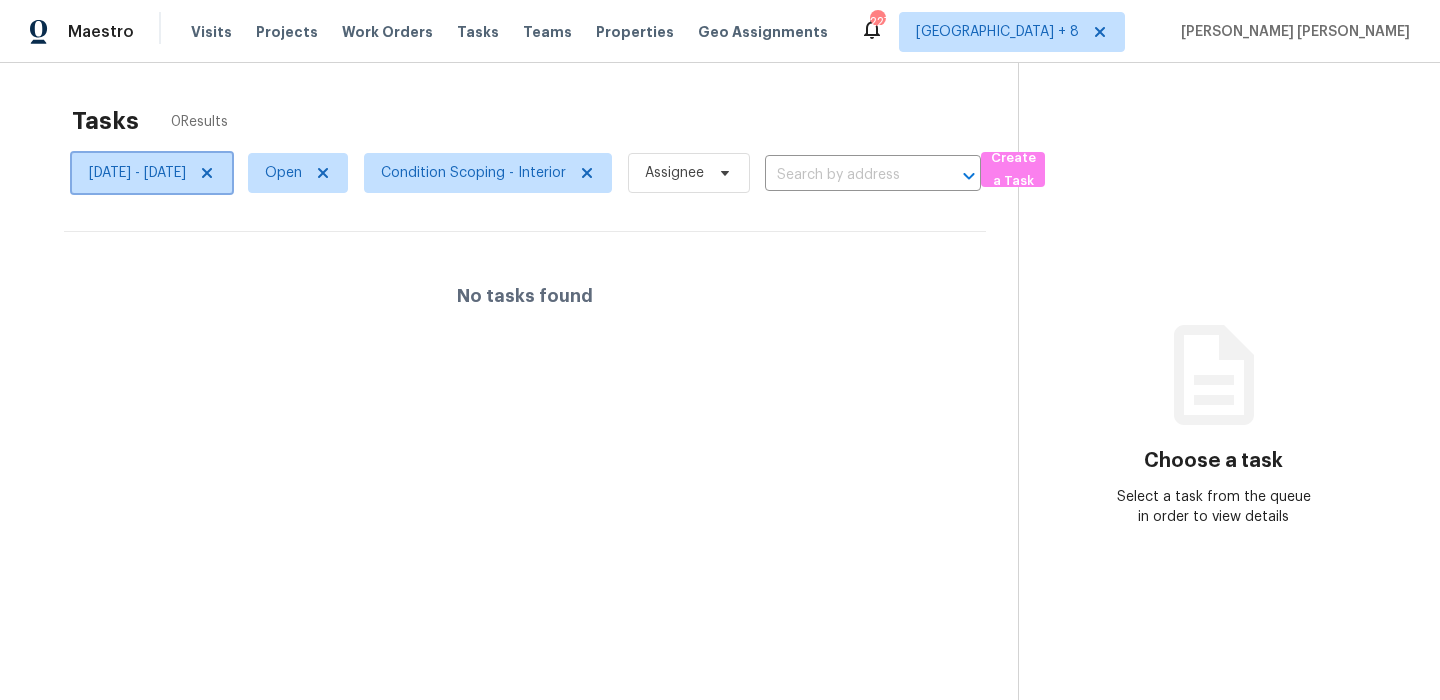 click 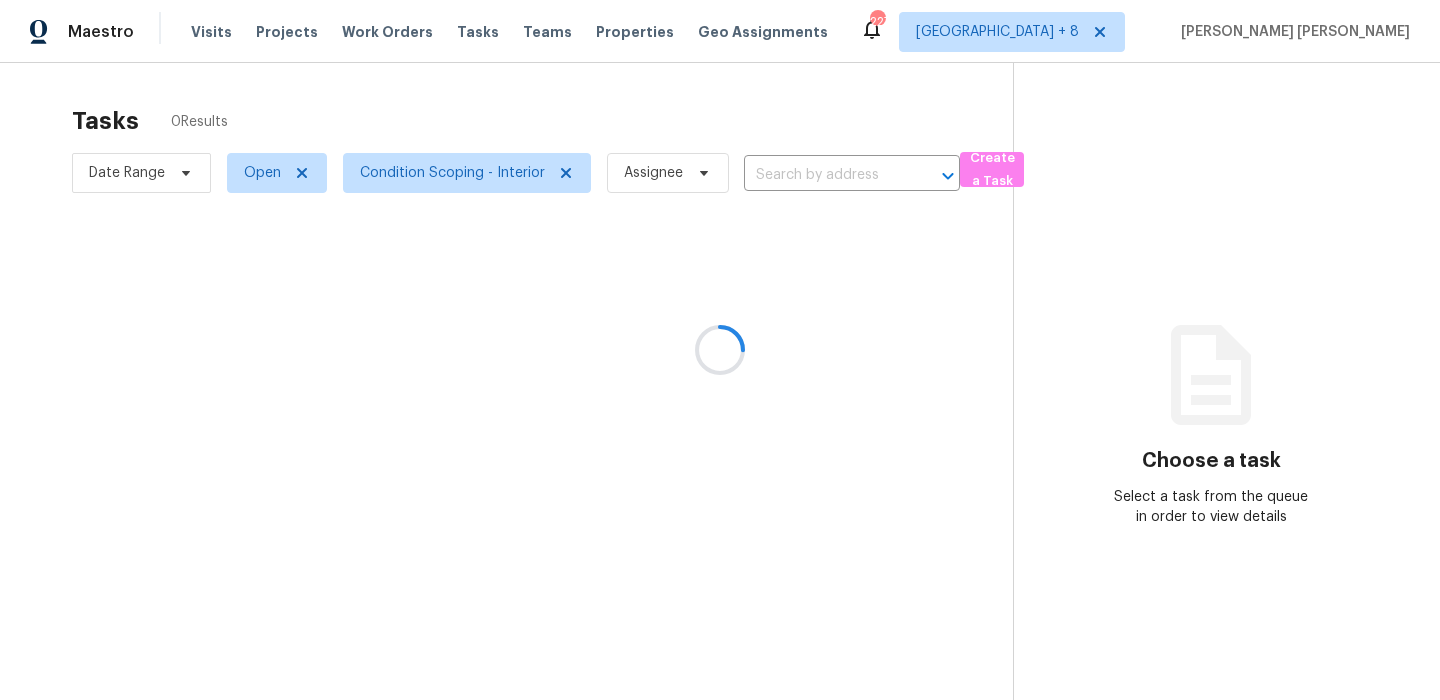 click at bounding box center (720, 350) 